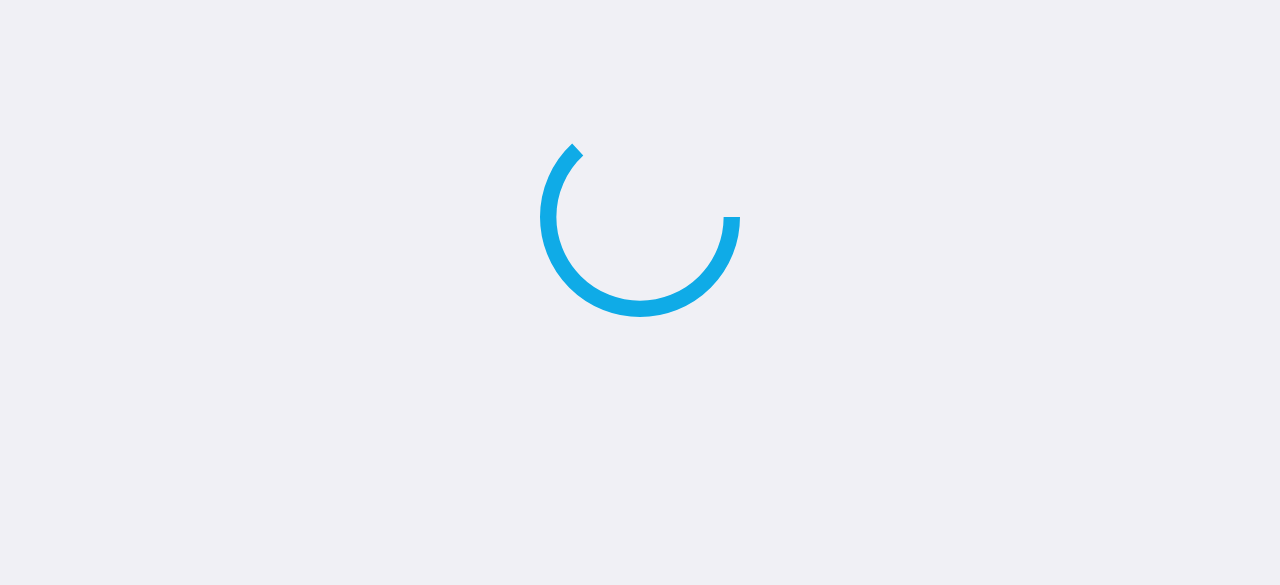 scroll, scrollTop: 0, scrollLeft: 0, axis: both 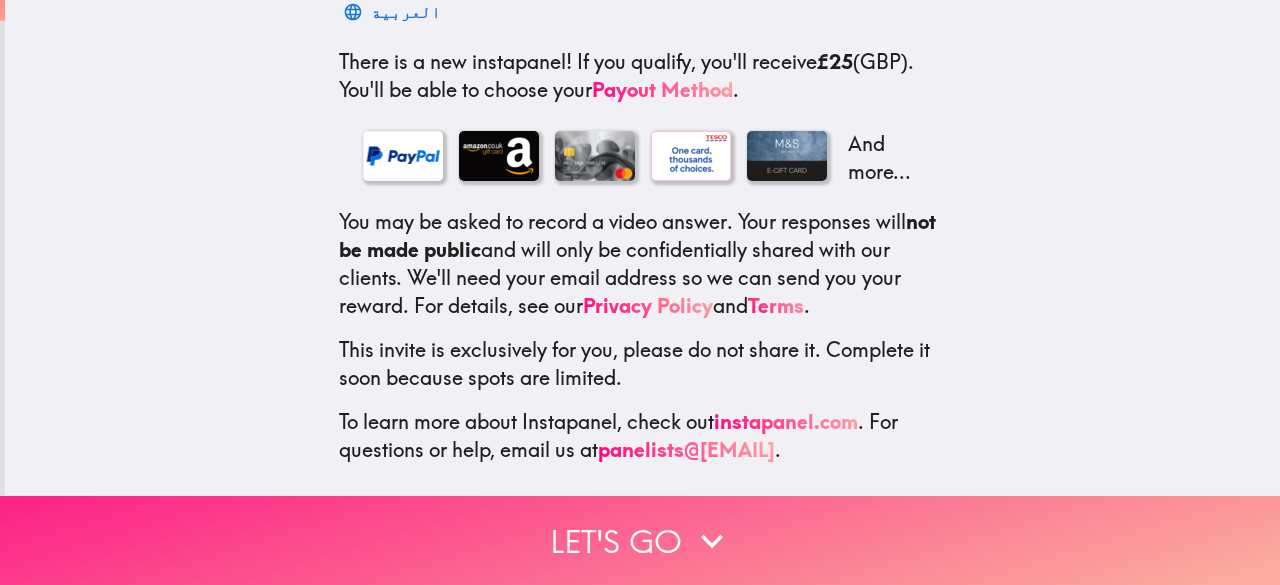 click 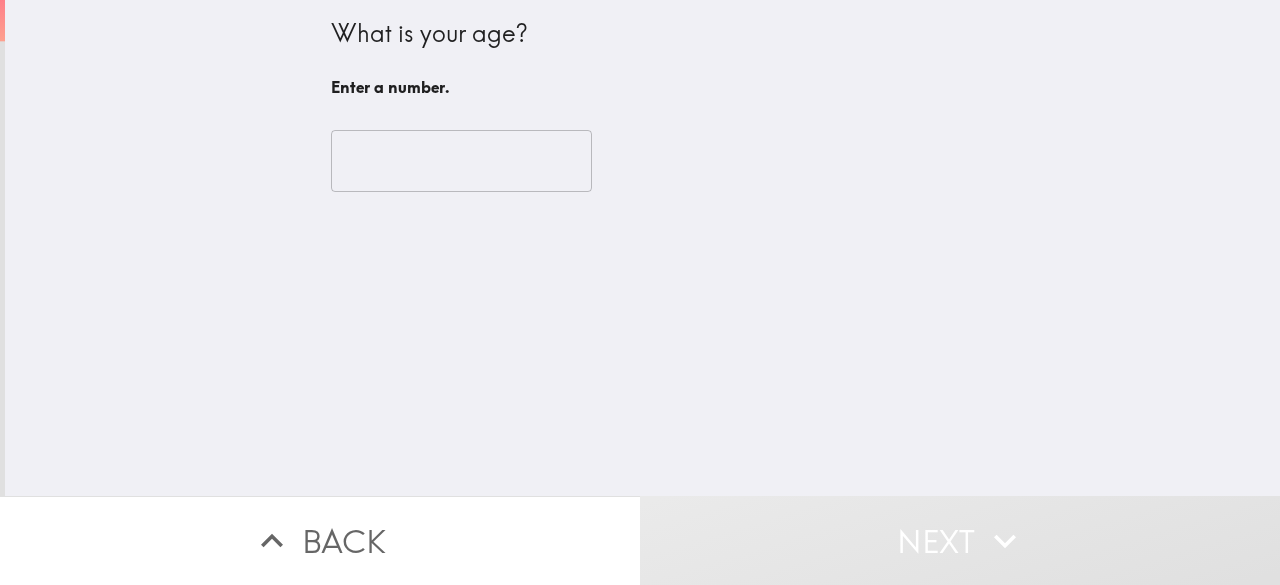 click at bounding box center [461, 161] 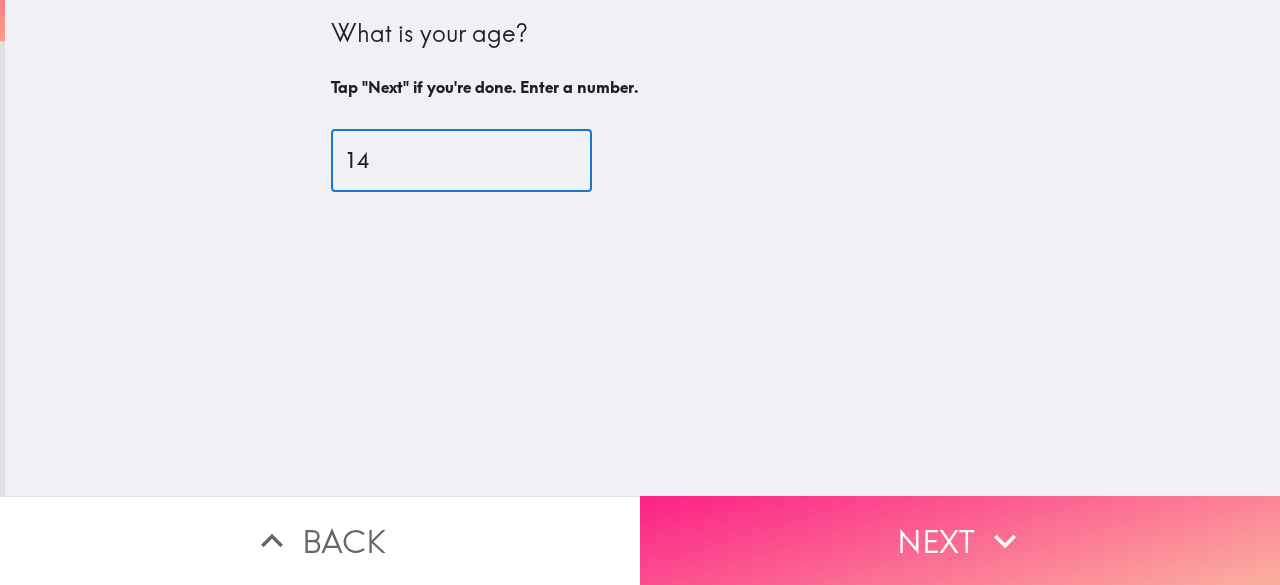 type on "14" 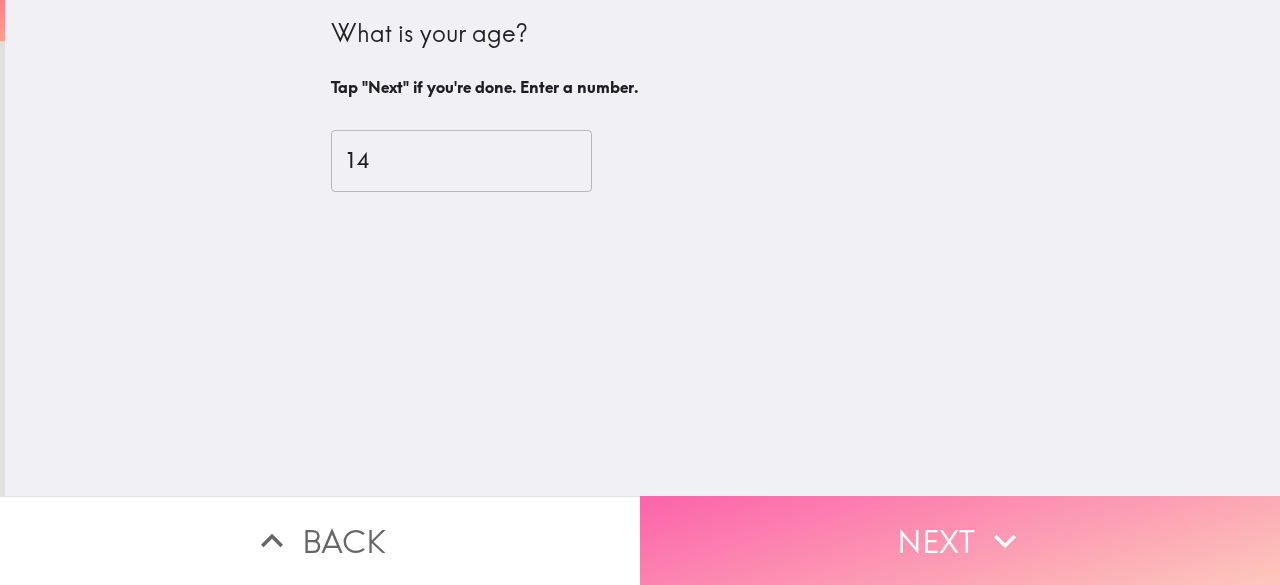 click on "Next" at bounding box center (960, 540) 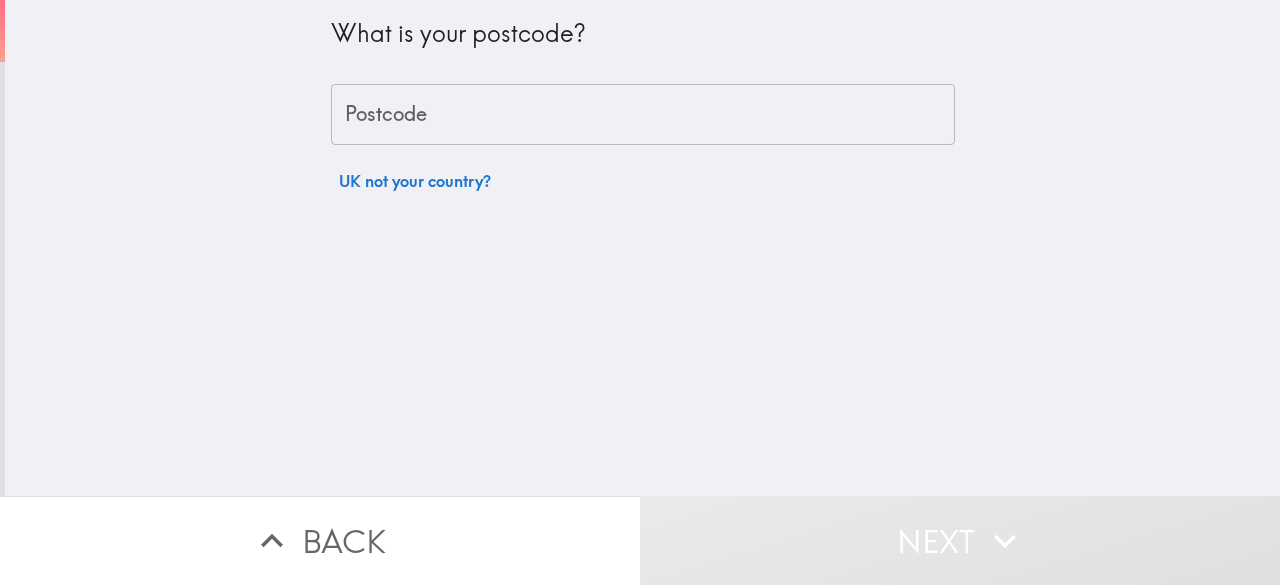 click on "Postcode" at bounding box center [643, 115] 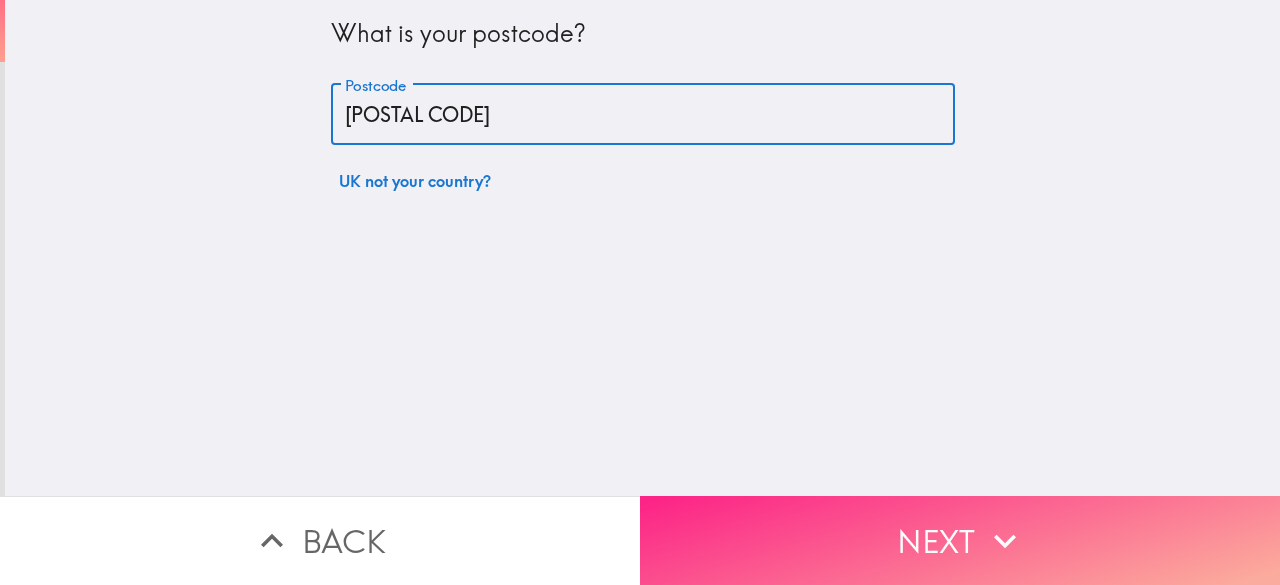 type on "[POSTAL CODE]" 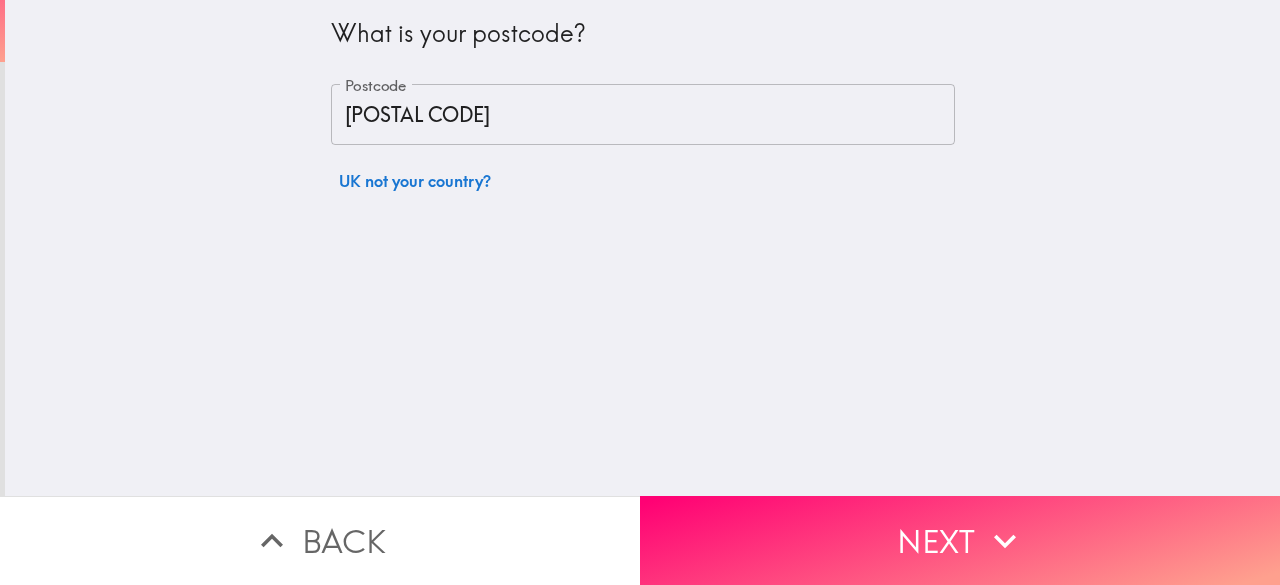 drag, startPoint x: 857, startPoint y: 489, endPoint x: 949, endPoint y: 525, distance: 98.79271 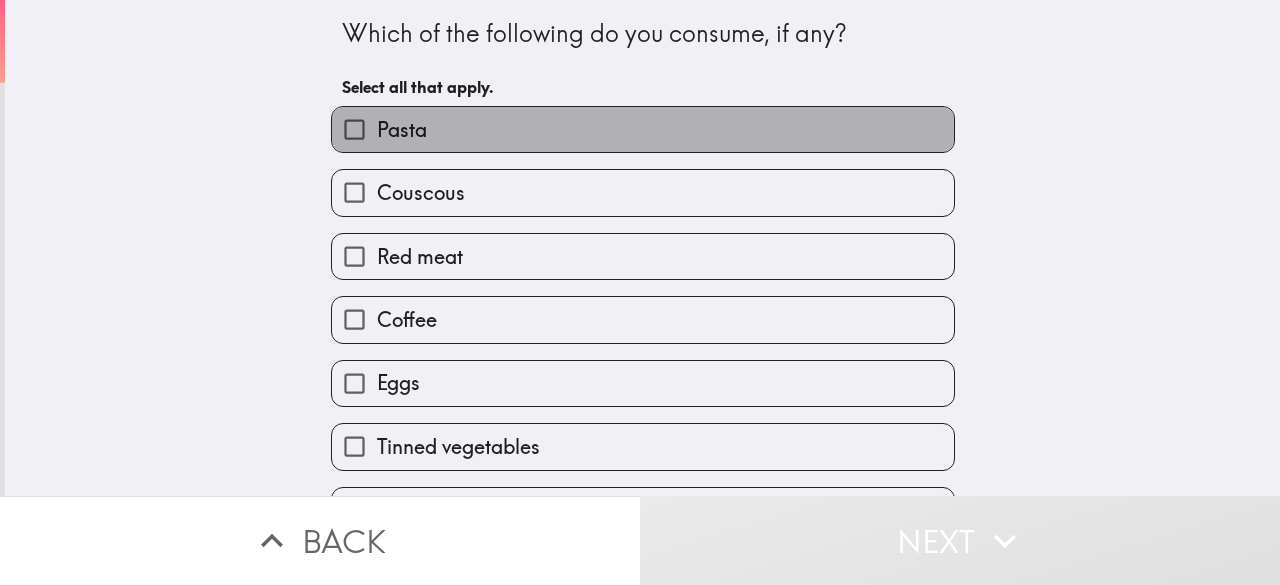 click on "Pasta" at bounding box center [402, 130] 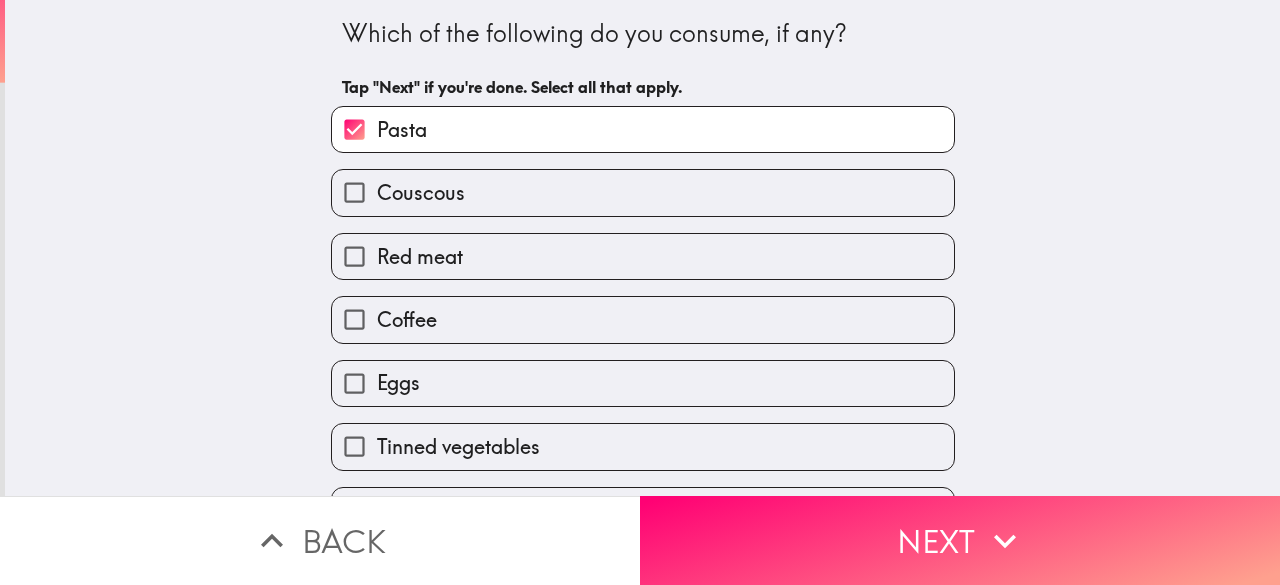 click on "Couscous" at bounding box center [421, 193] 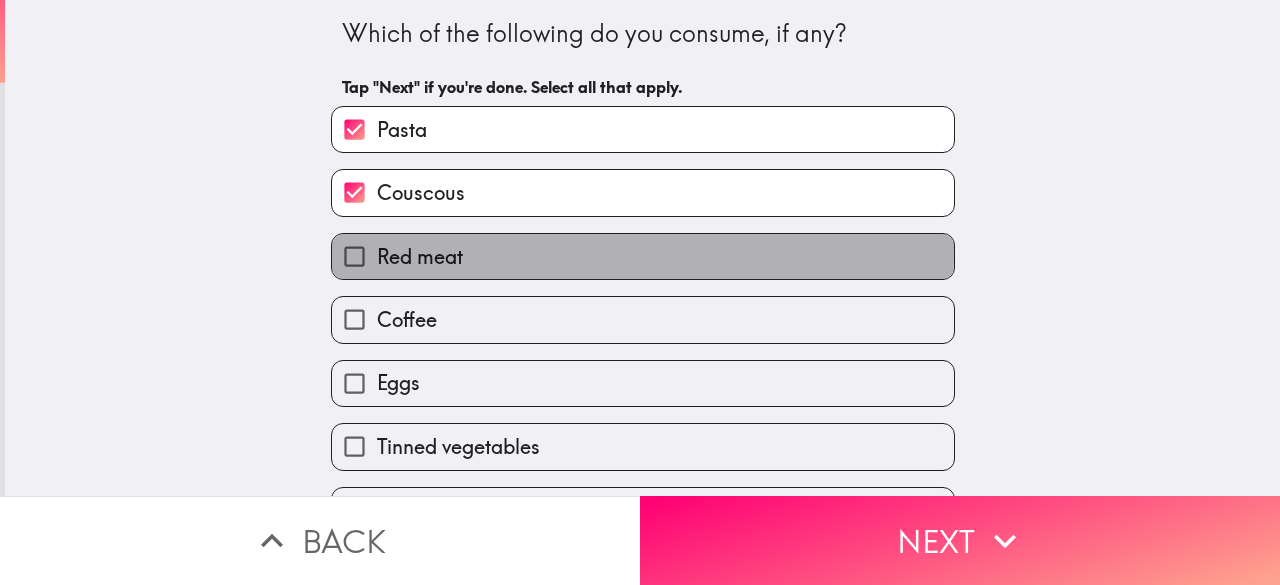 click on "Red meat" at bounding box center (420, 257) 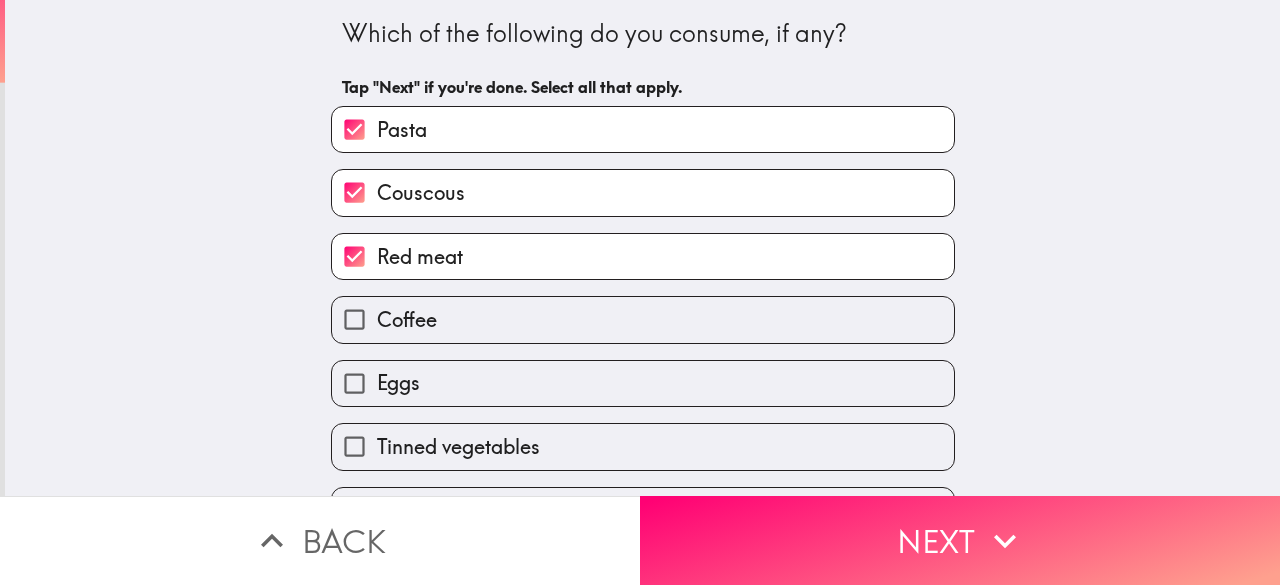 click on "Coffee" at bounding box center (407, 320) 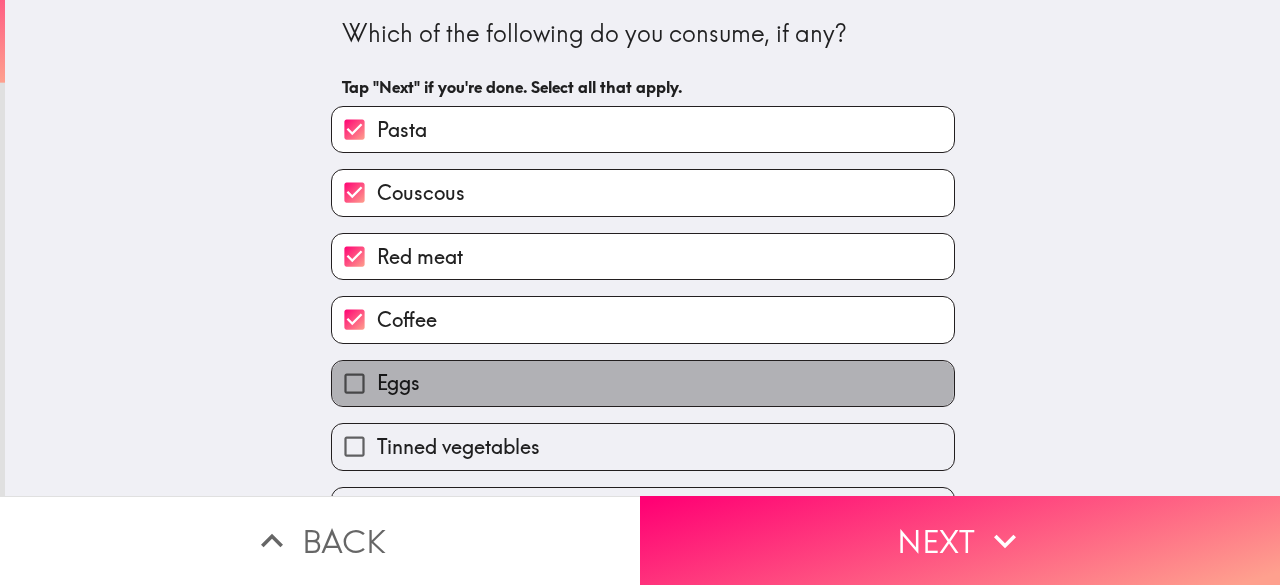 click on "Eggs" at bounding box center (398, 383) 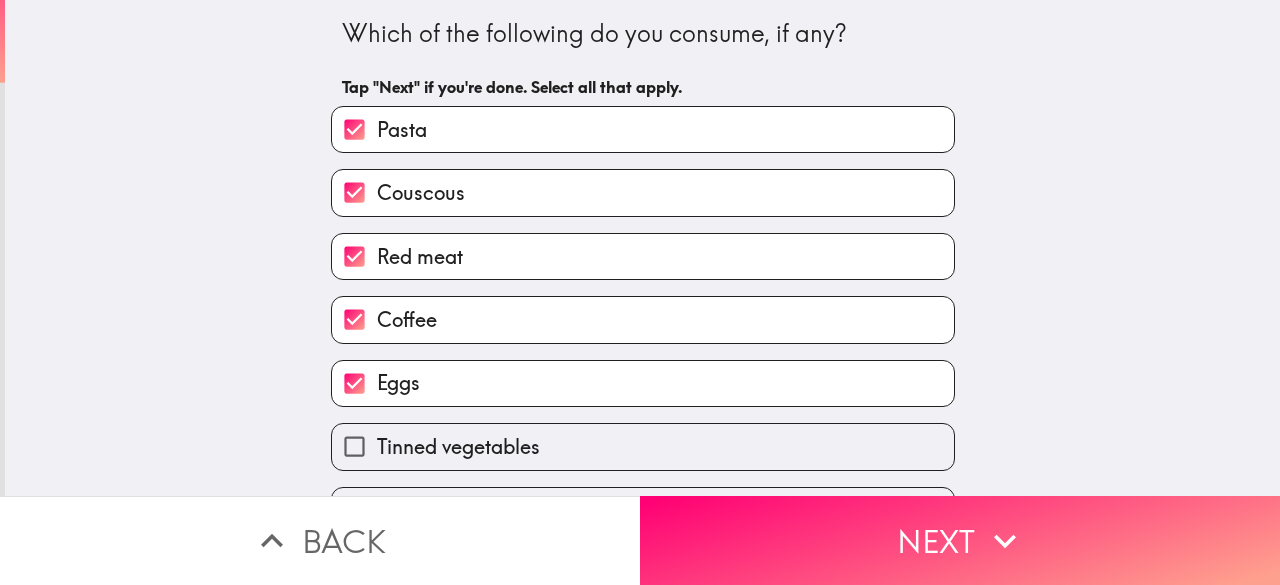 click on "Which of the following do you consume, if any? Tap "Next" if you're done.   Select all that apply. Pasta Couscous Red meat Coffee Eggs Tinned vegetables Instant ramen Meat substitutes I do not consume any of these things" at bounding box center [642, 248] 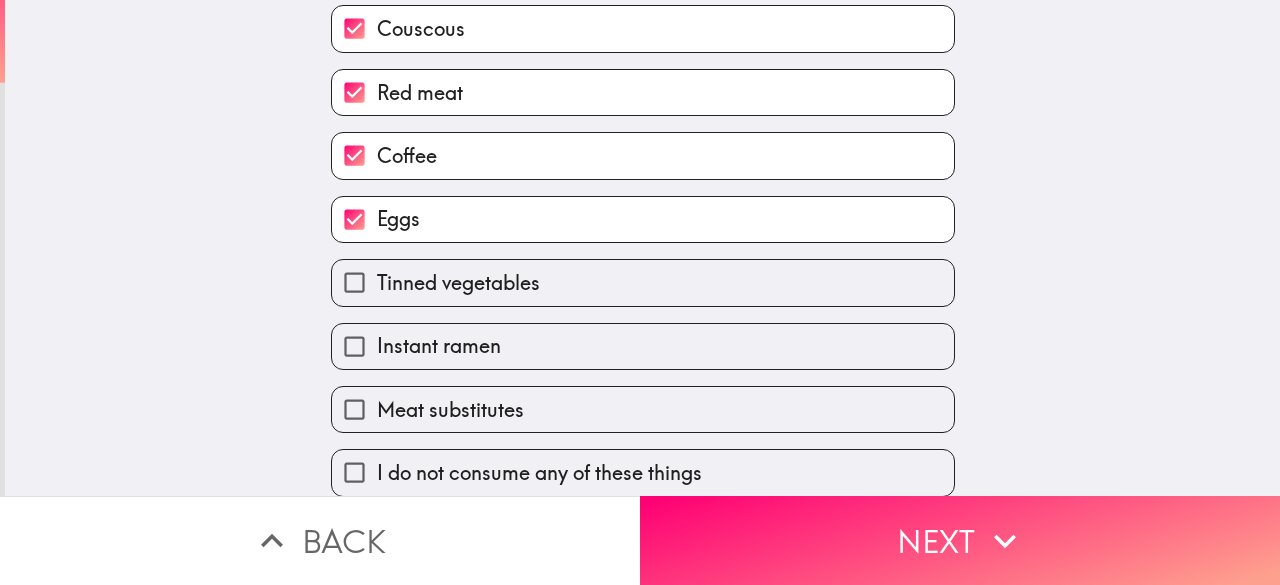 scroll, scrollTop: 186, scrollLeft: 0, axis: vertical 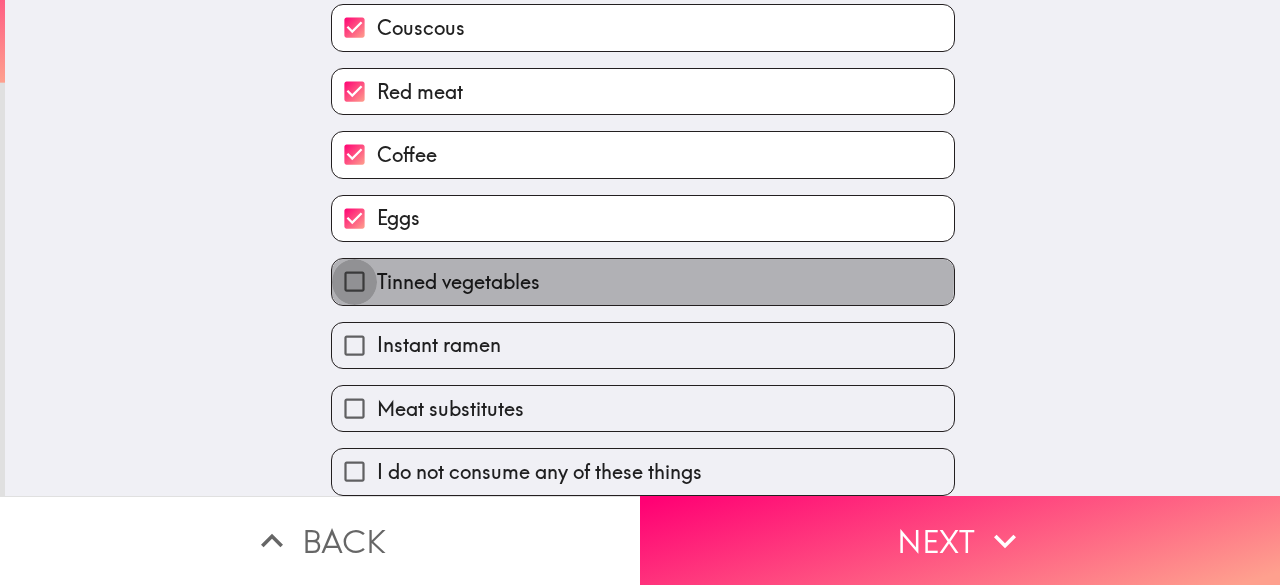 click on "Tinned vegetables" at bounding box center (354, 281) 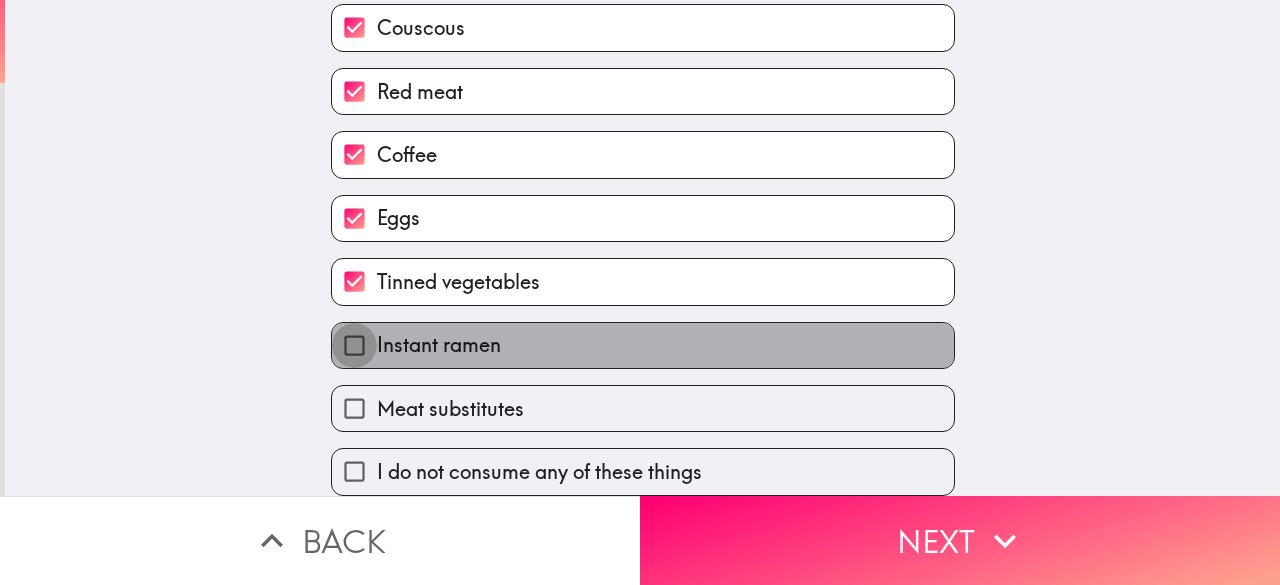 click on "Instant ramen" at bounding box center (354, 345) 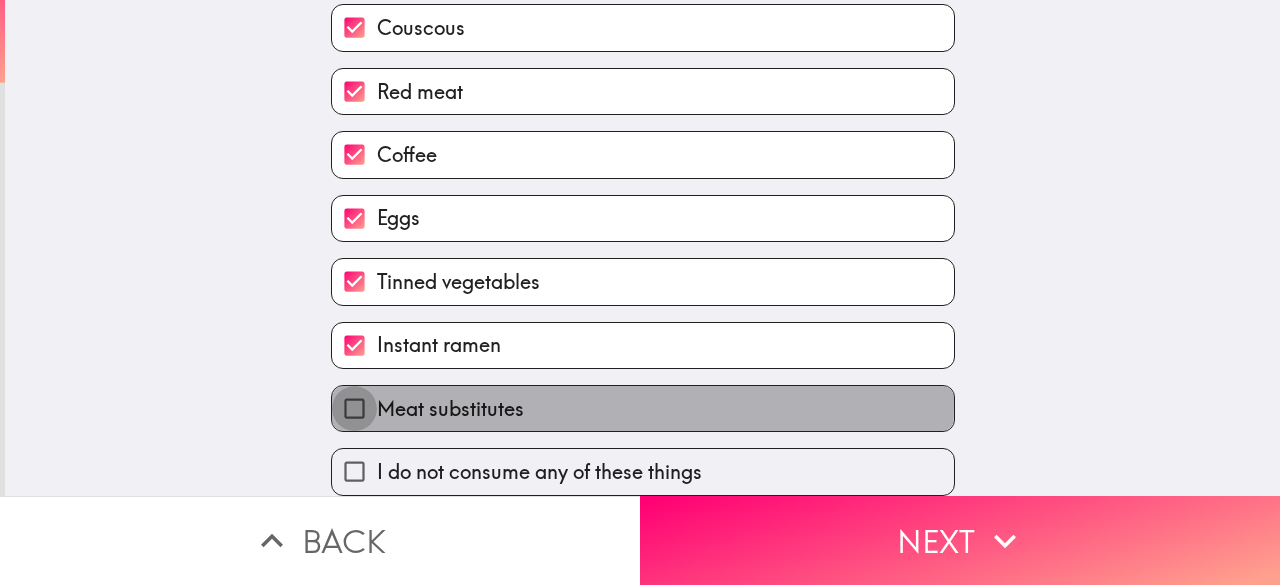 click on "Meat substitutes" at bounding box center [354, 408] 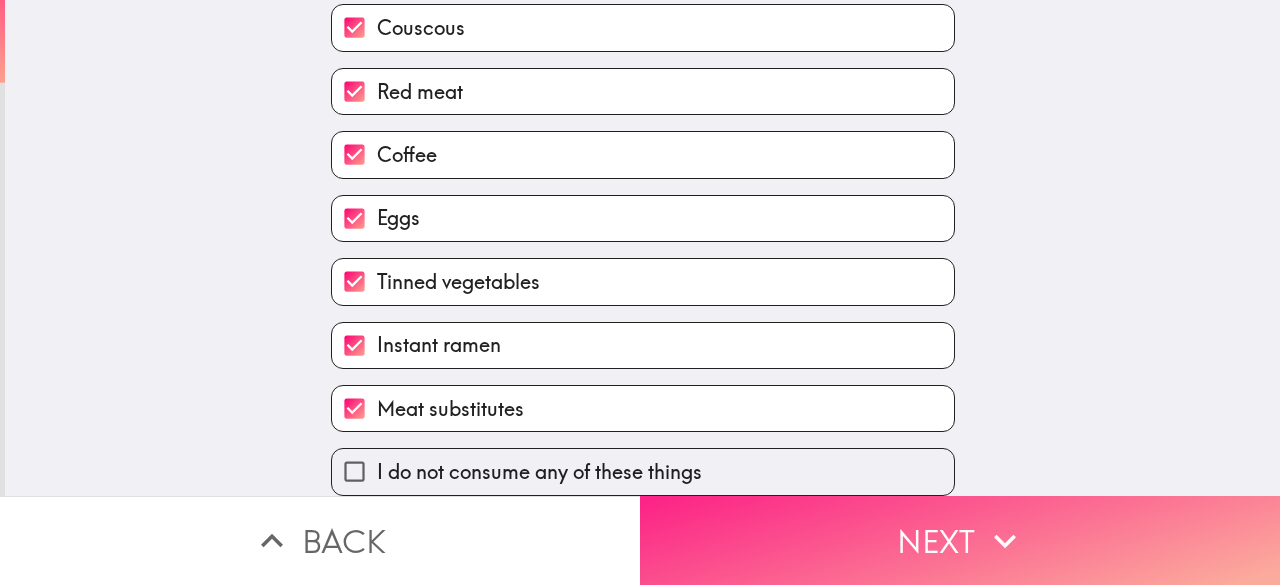 click 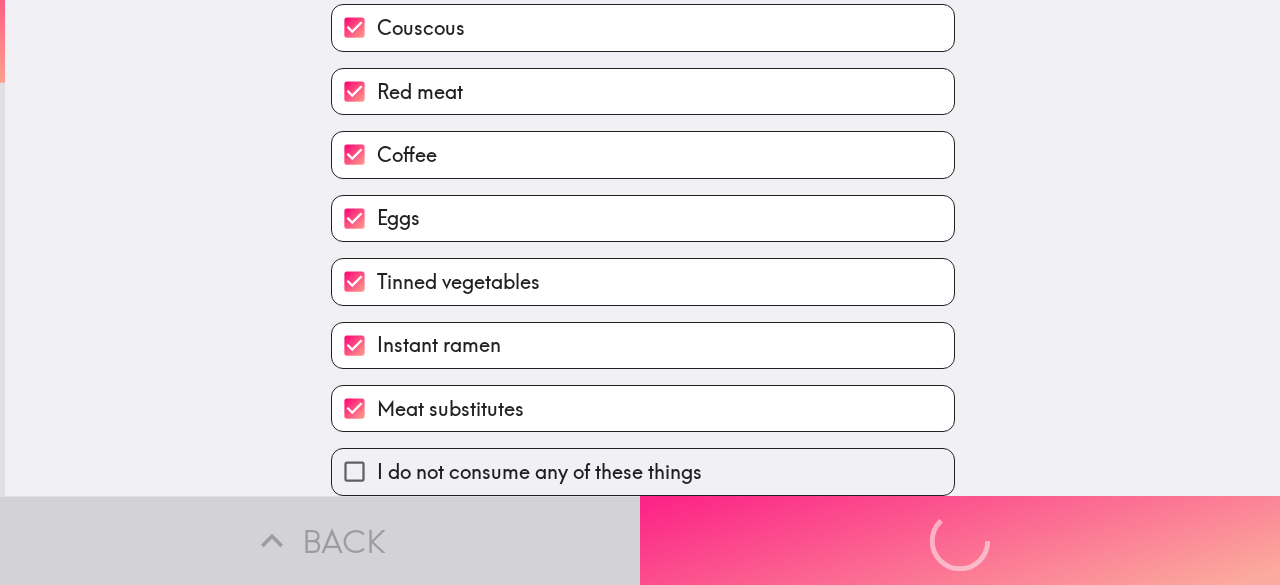 scroll, scrollTop: 0, scrollLeft: 0, axis: both 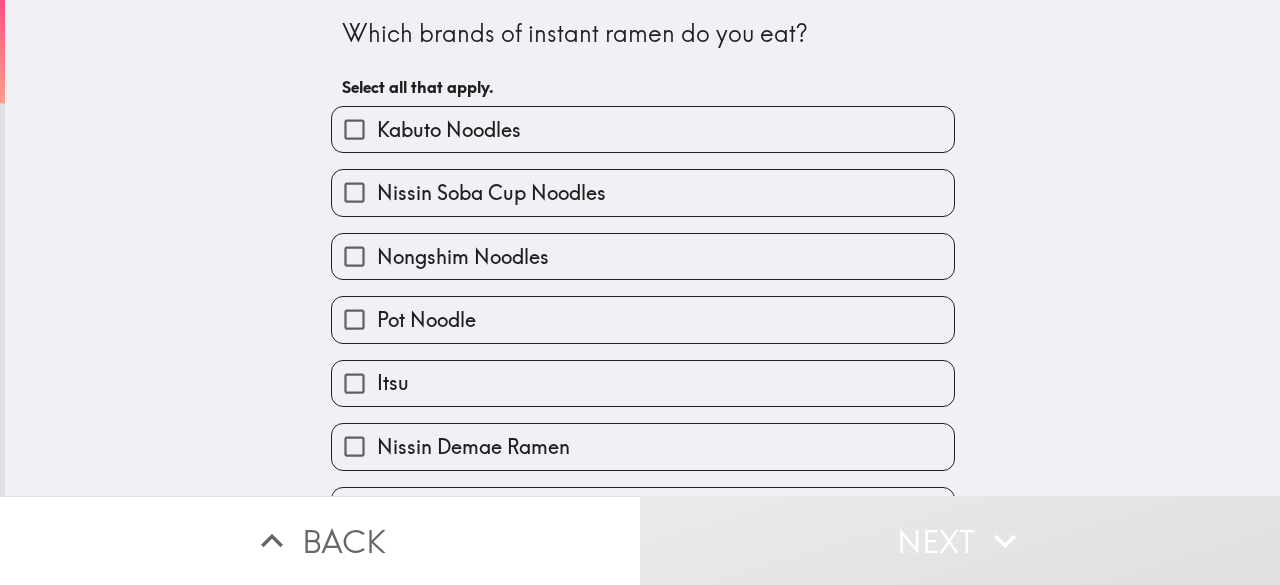 click on "Kabuto Noodles" at bounding box center (449, 130) 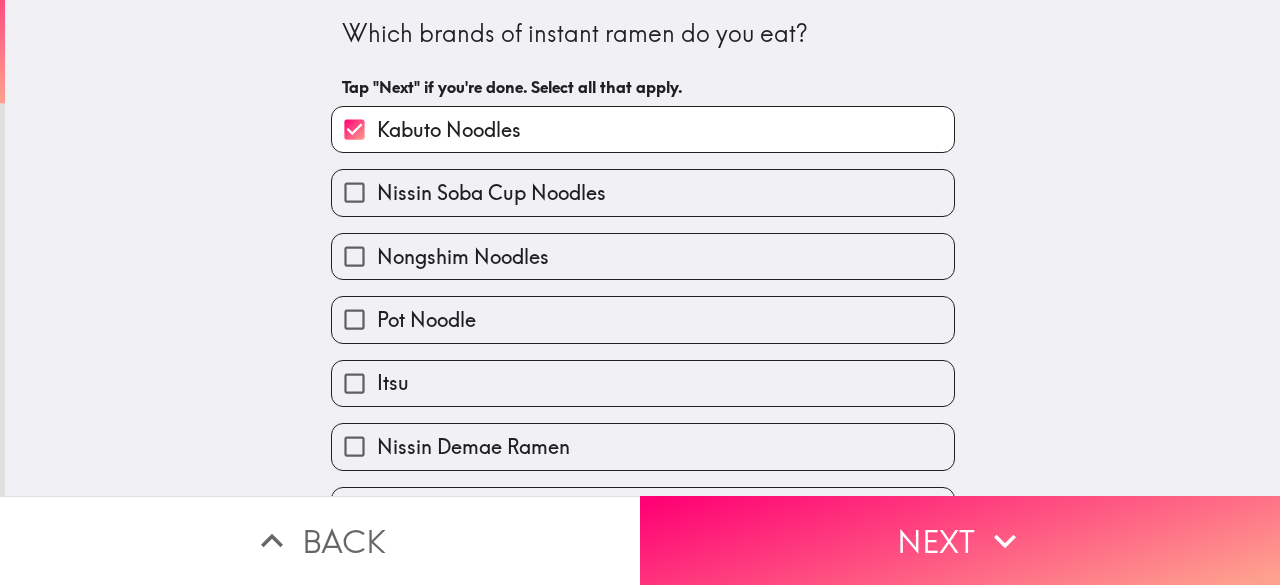 click on "Nissin Soba Cup Noodles" at bounding box center [491, 193] 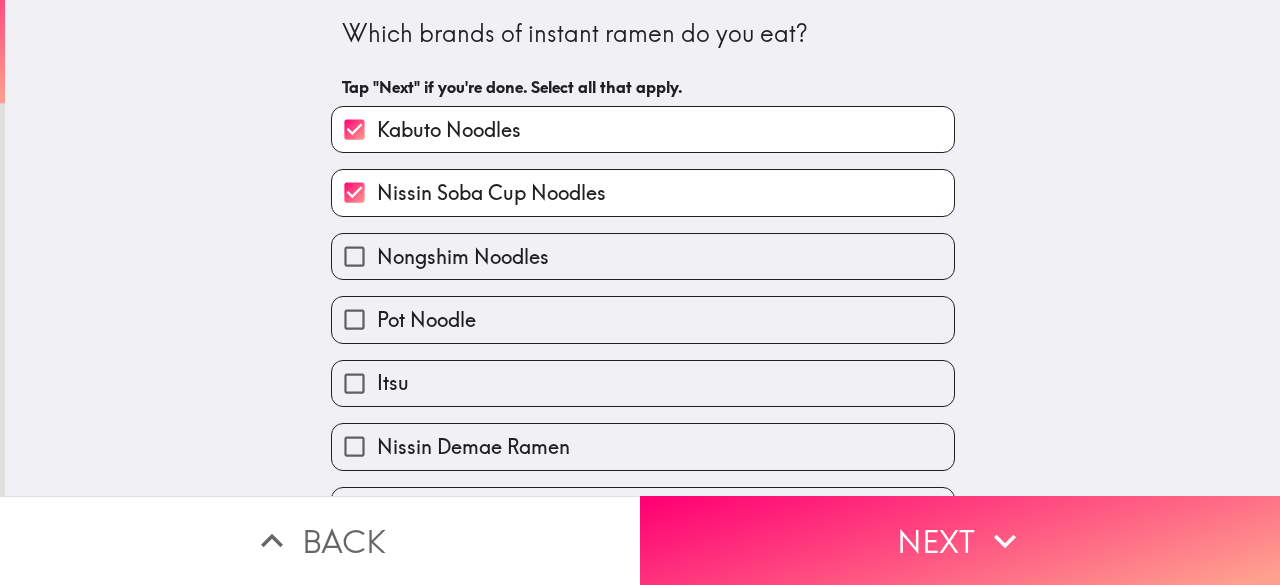 click on "Nongshim Noodles" at bounding box center [463, 257] 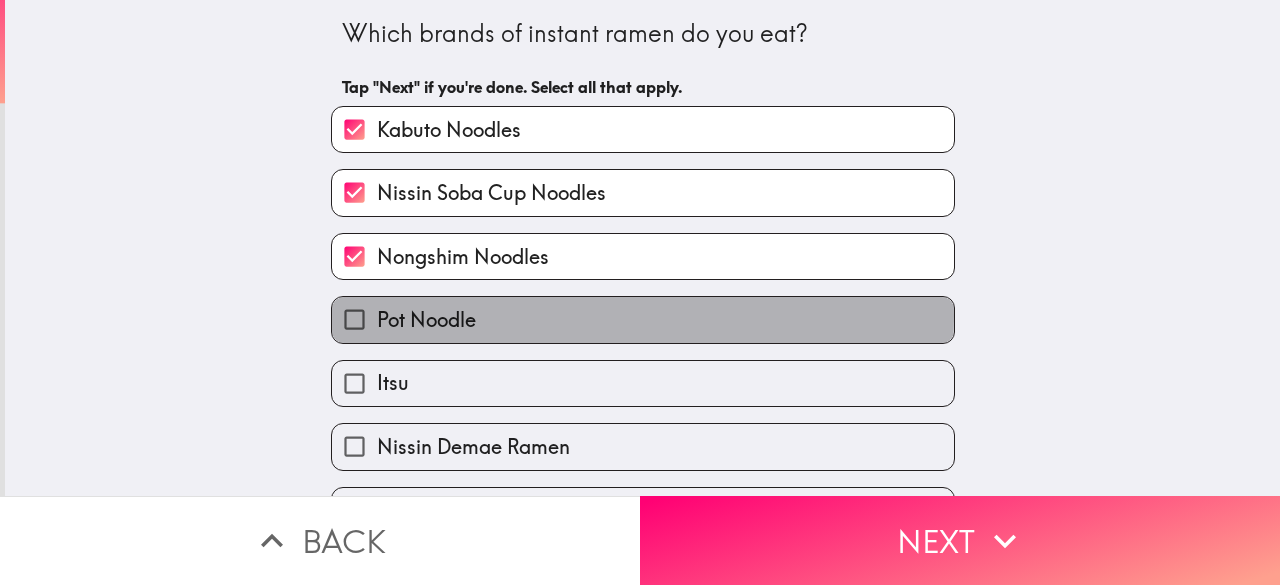 click on "Pot Noodle" at bounding box center [426, 320] 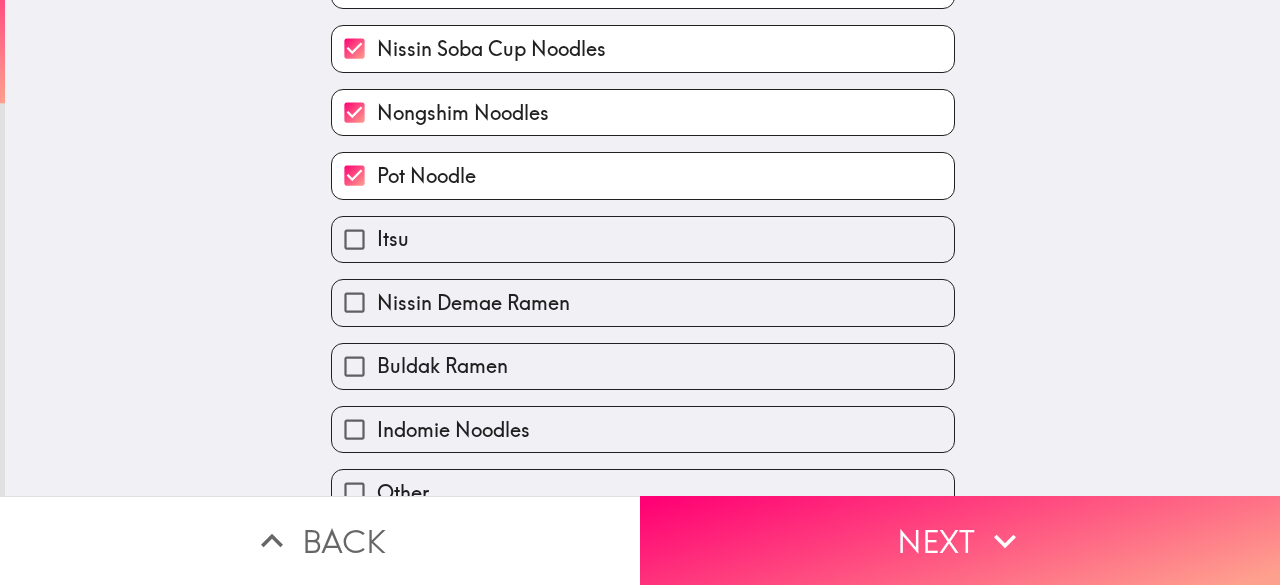 scroll, scrollTop: 148, scrollLeft: 0, axis: vertical 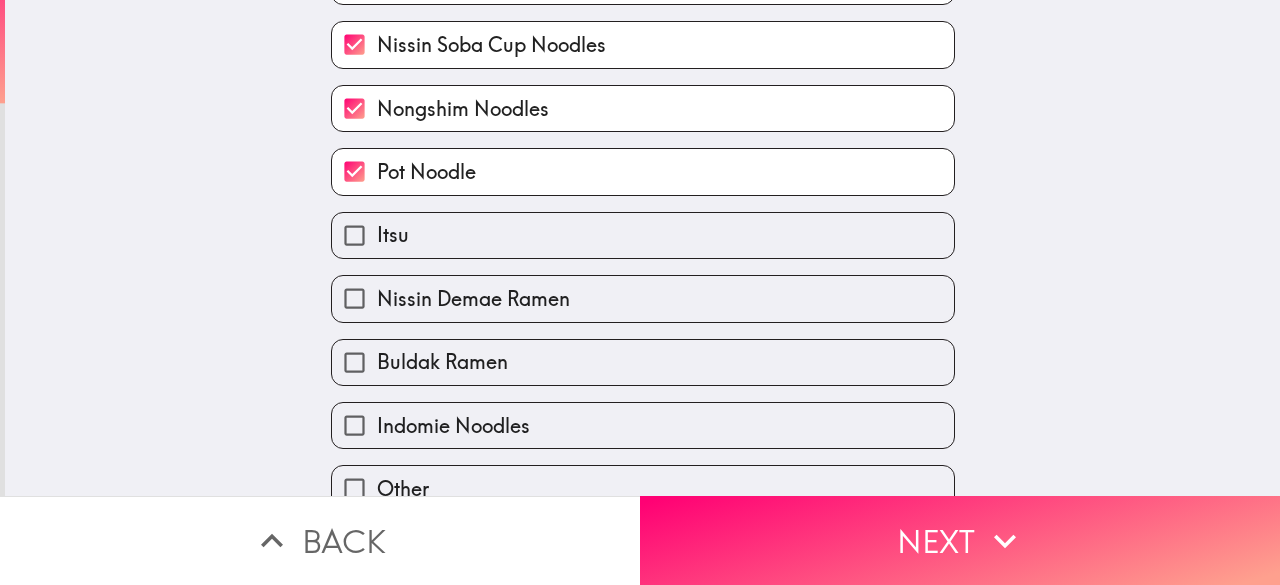 click on "Itsu" at bounding box center [635, 227] 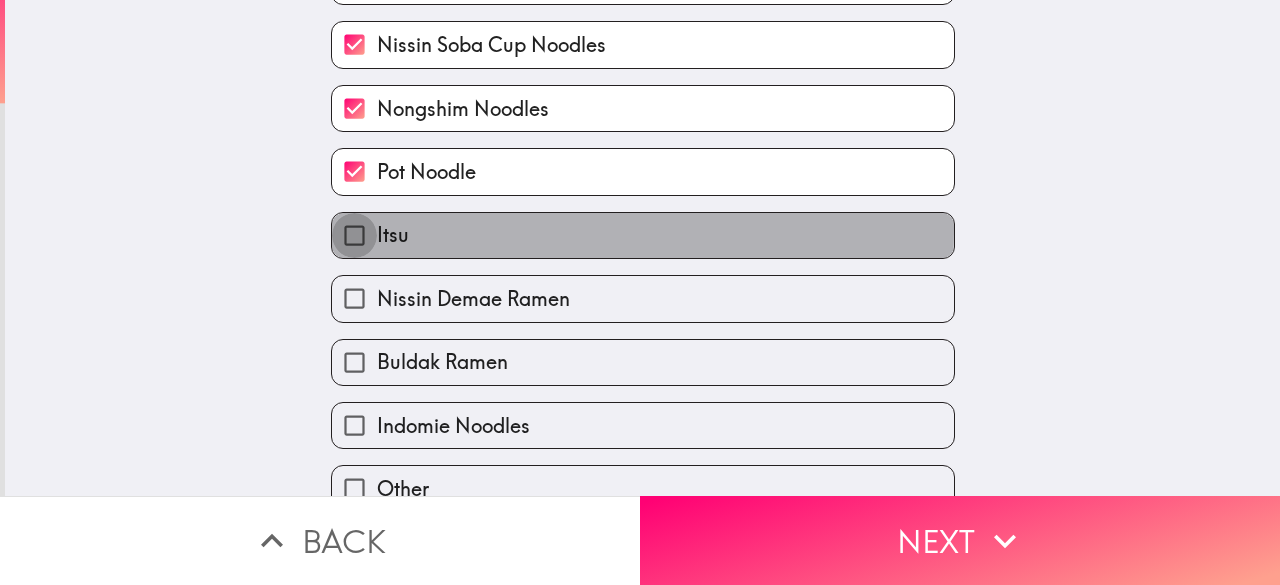 click on "Itsu" at bounding box center [354, 235] 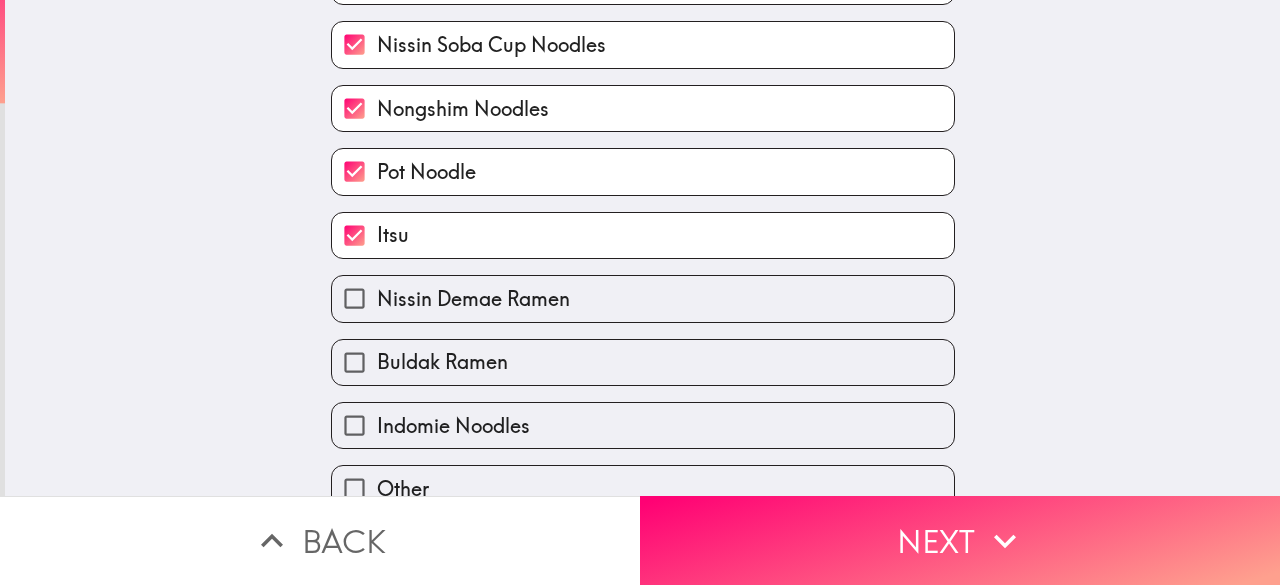 click on "Buldak Ramen" at bounding box center (442, 362) 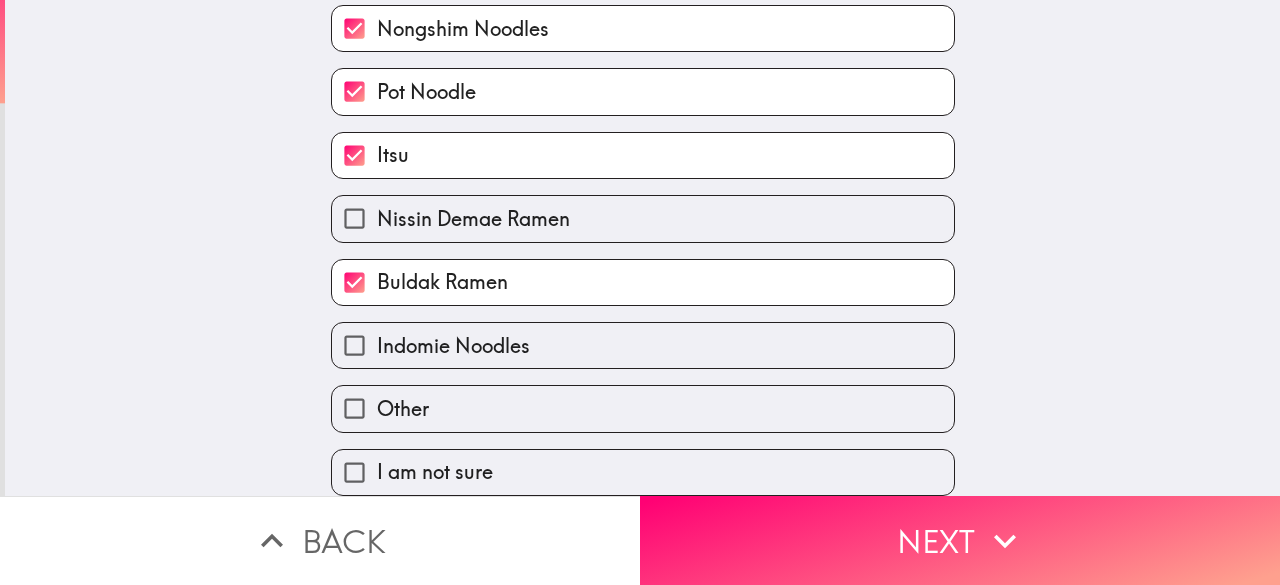scroll, scrollTop: 250, scrollLeft: 0, axis: vertical 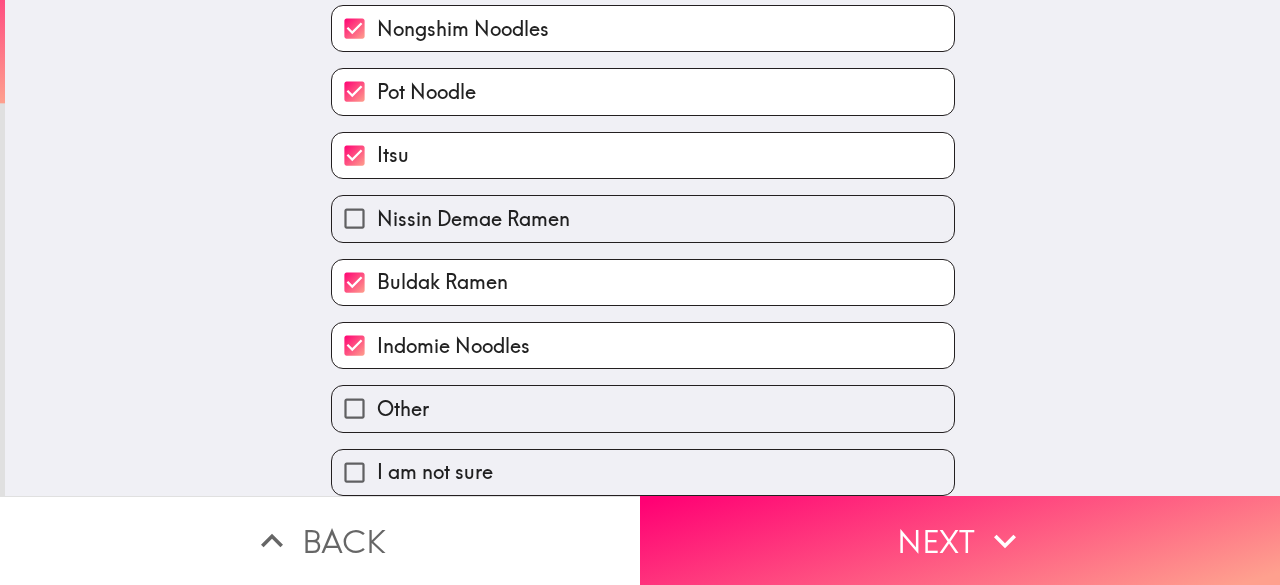 click on "Nissin Demae Ramen" at bounding box center (473, 219) 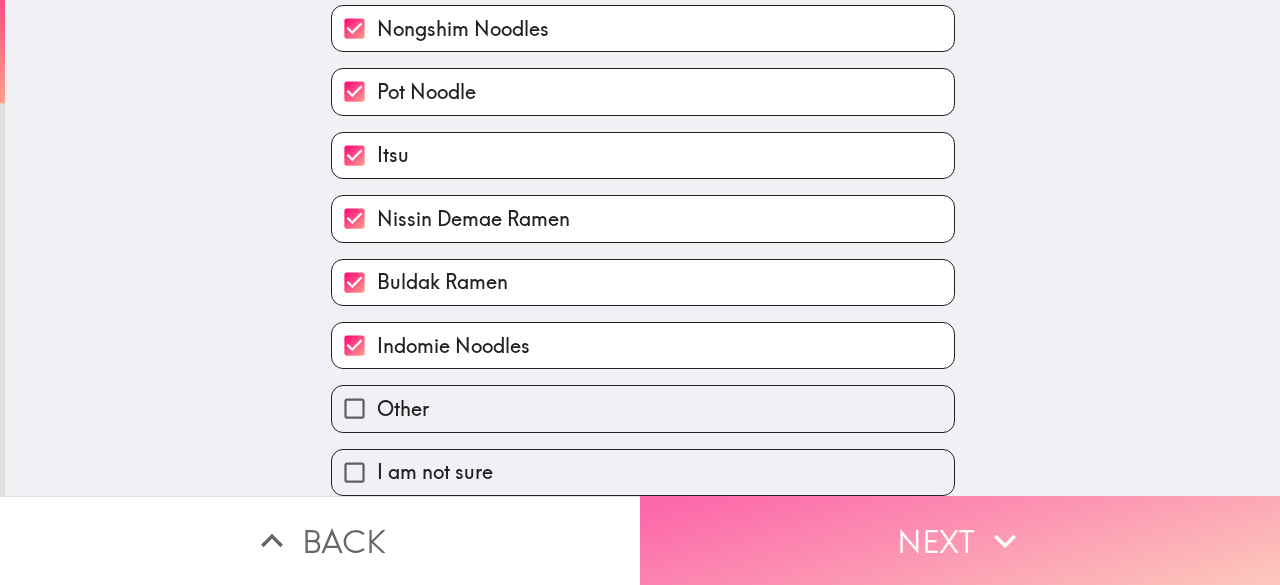 click on "Next" at bounding box center (960, 540) 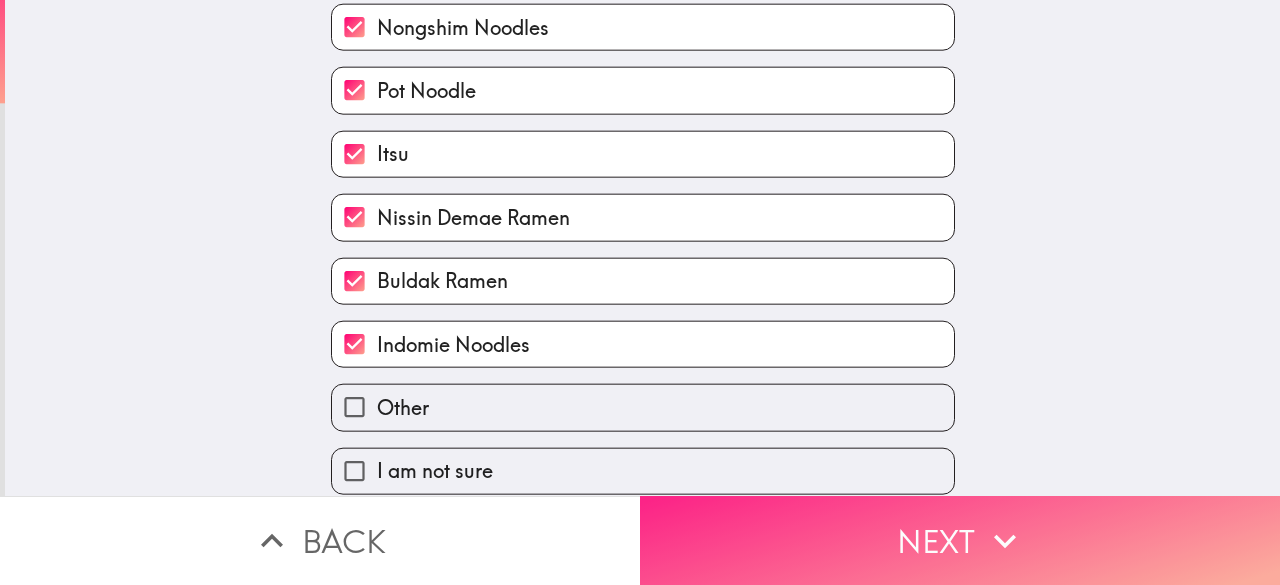 scroll, scrollTop: 46, scrollLeft: 0, axis: vertical 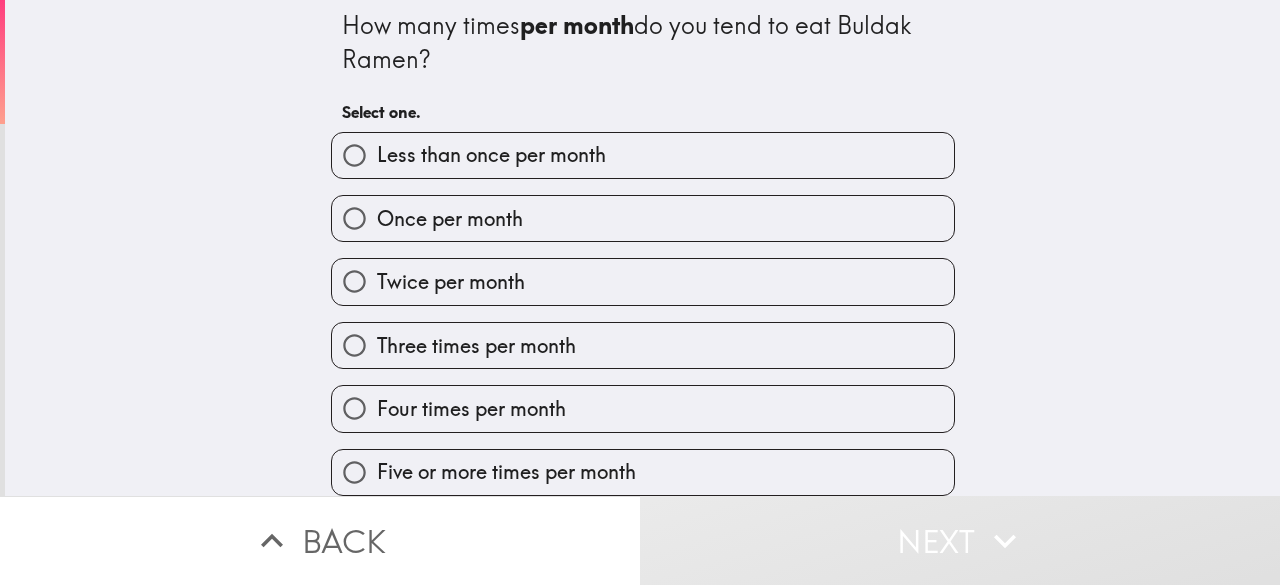 click on "Five or more times per month" at bounding box center [506, 472] 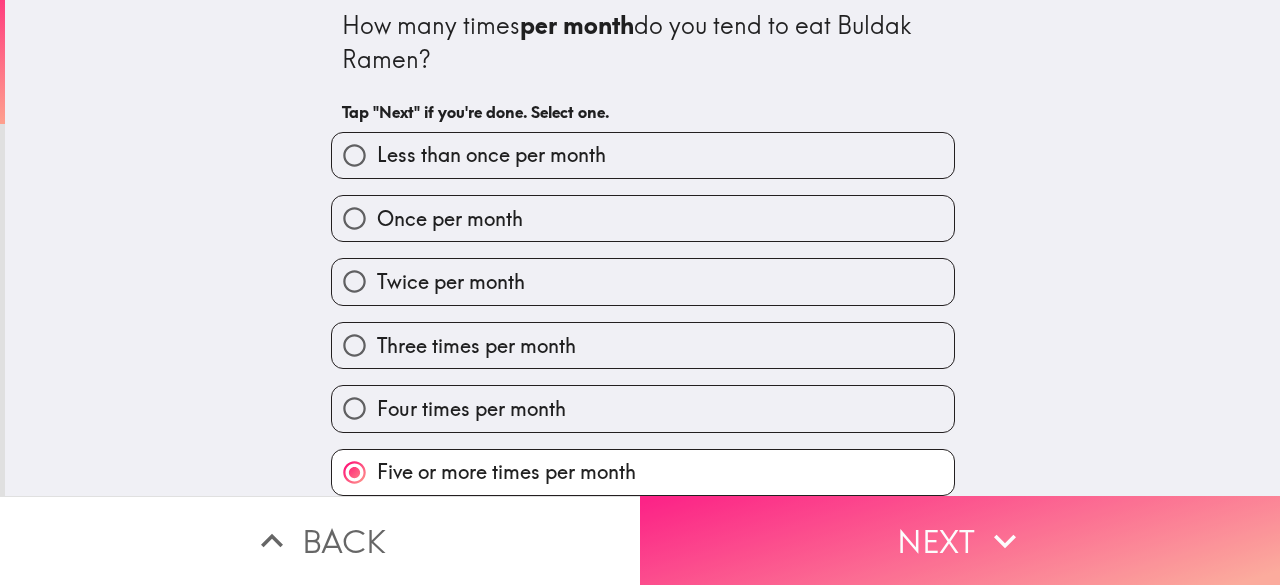 click on "Next" at bounding box center [960, 540] 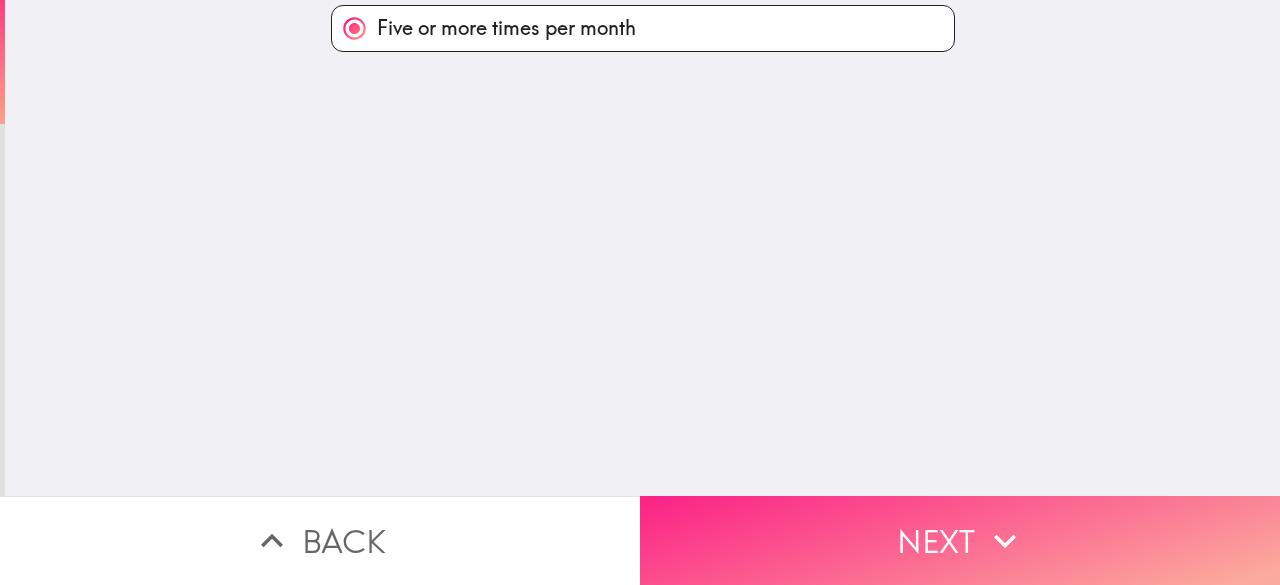 scroll, scrollTop: 0, scrollLeft: 0, axis: both 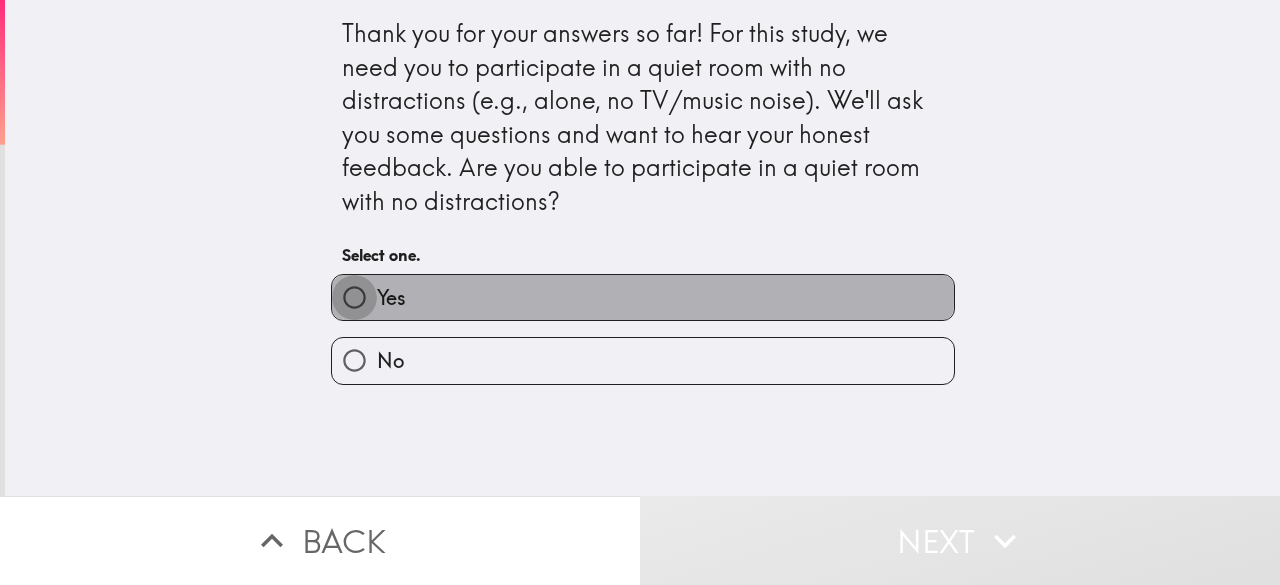 click on "Yes" at bounding box center [354, 297] 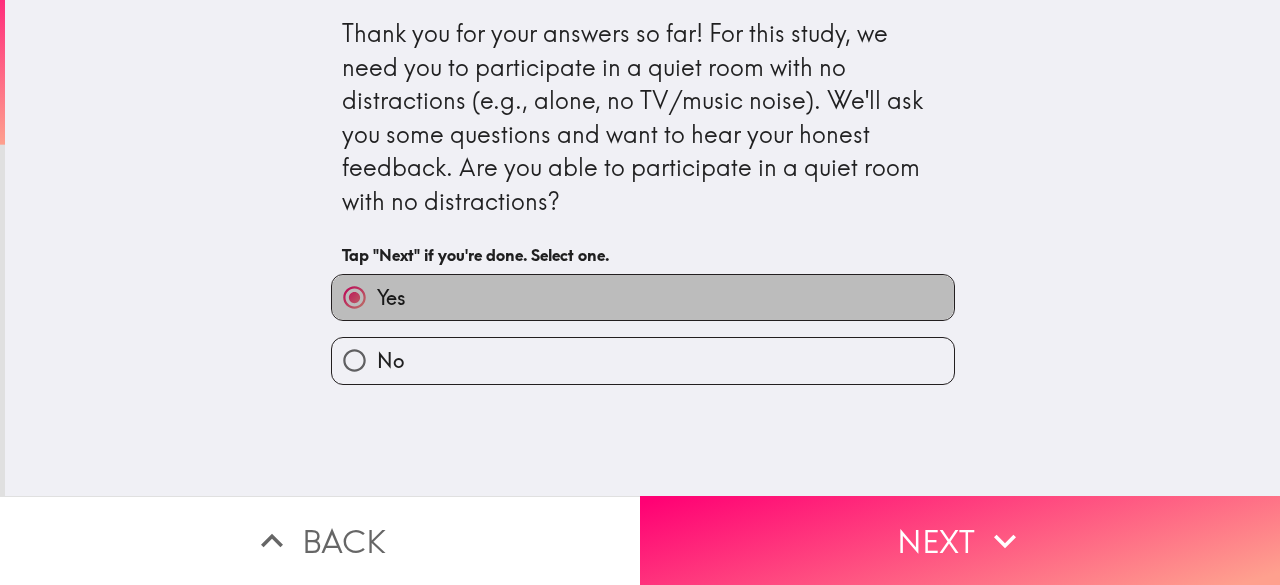 click on "Yes" at bounding box center (354, 297) 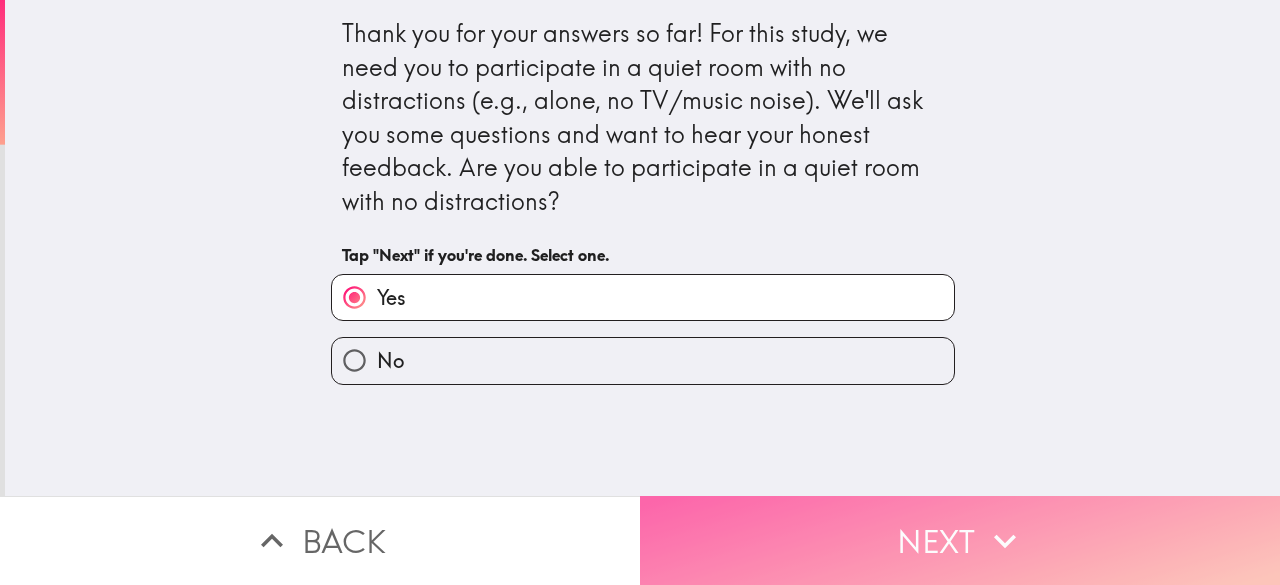 click on "Next" at bounding box center (960, 540) 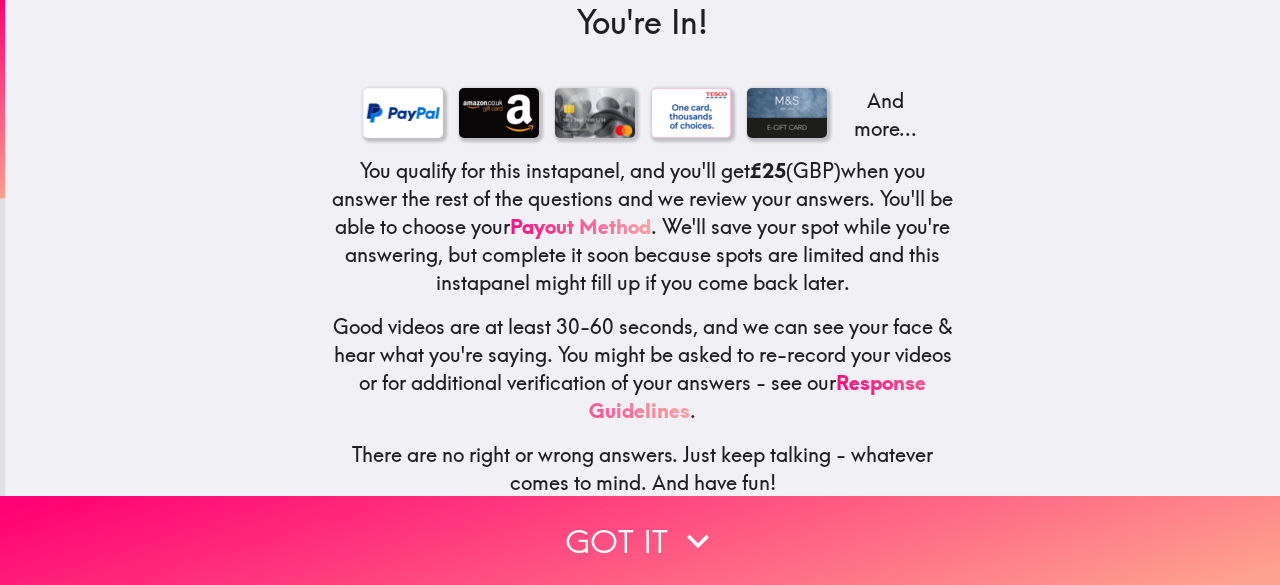 scroll, scrollTop: 320, scrollLeft: 0, axis: vertical 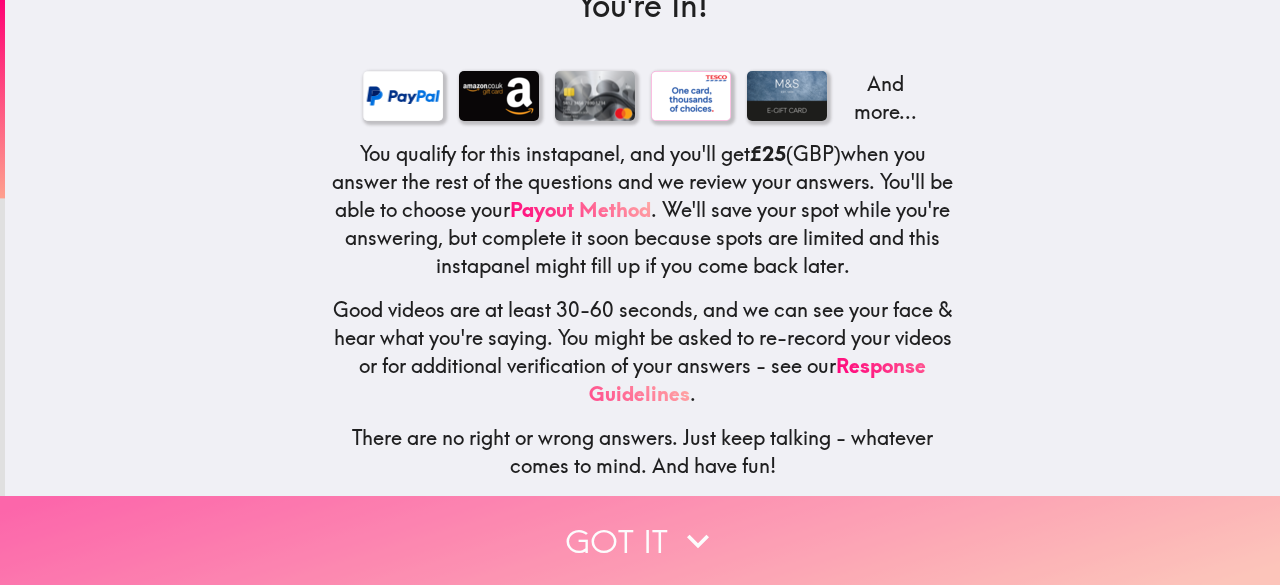 click 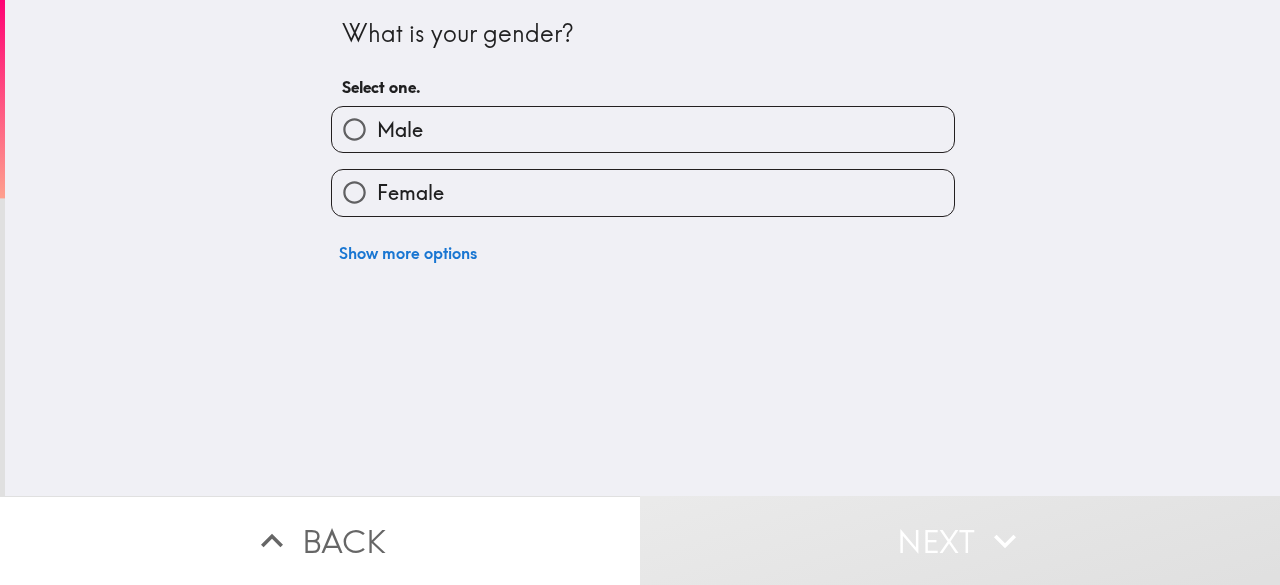 click on "Female" at bounding box center [410, 193] 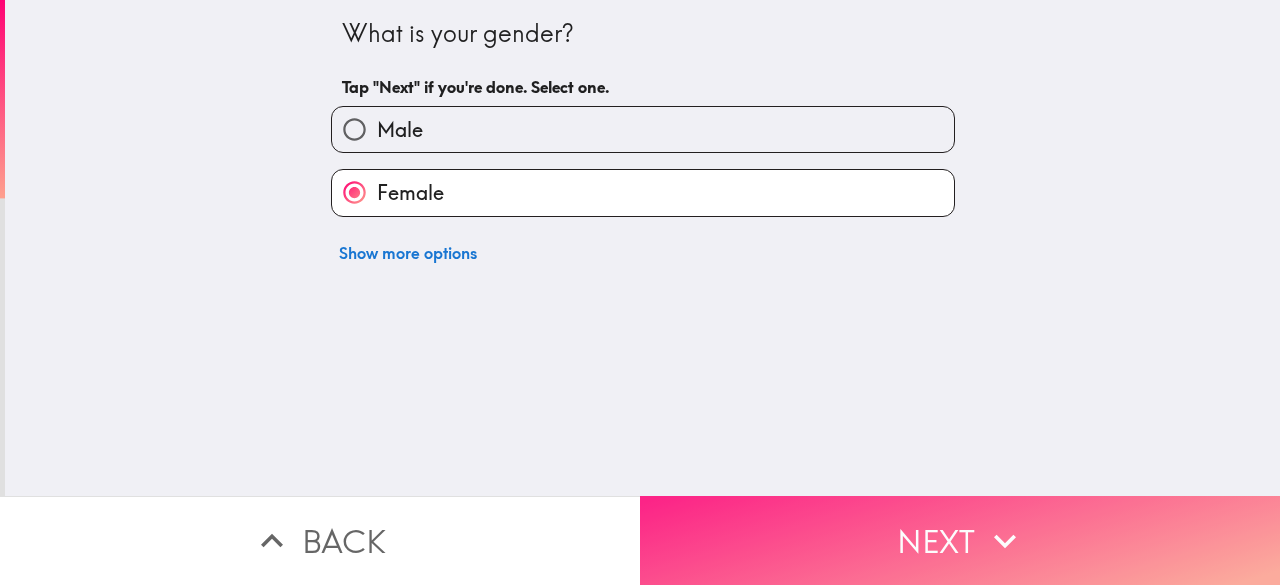 click on "Next" at bounding box center [960, 540] 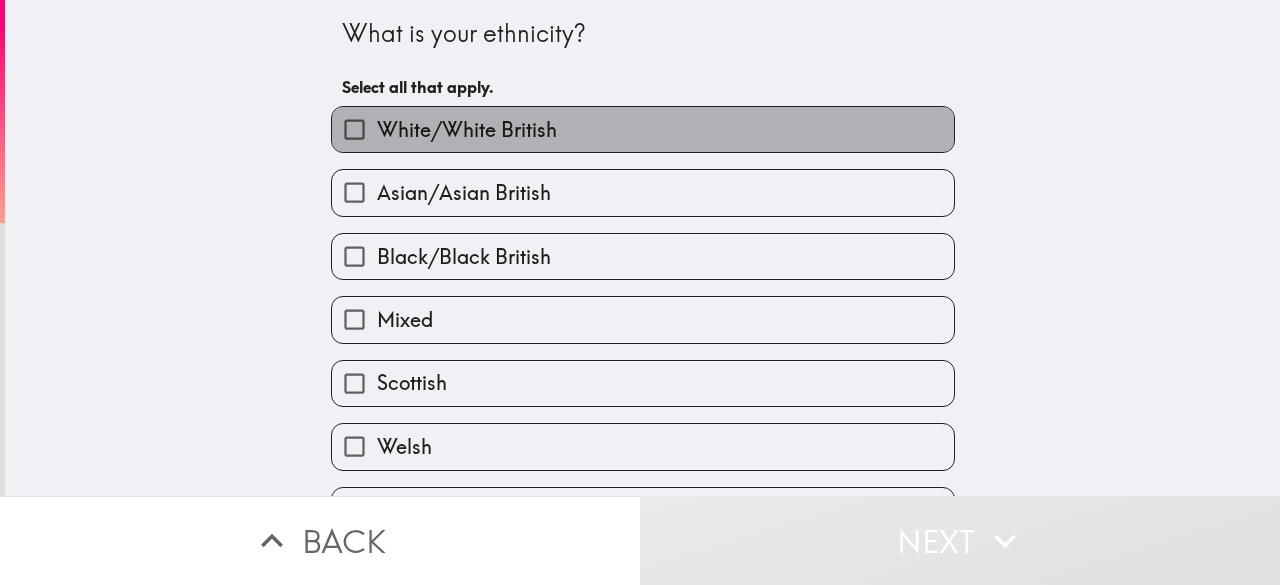 click on "White/White British" at bounding box center [467, 130] 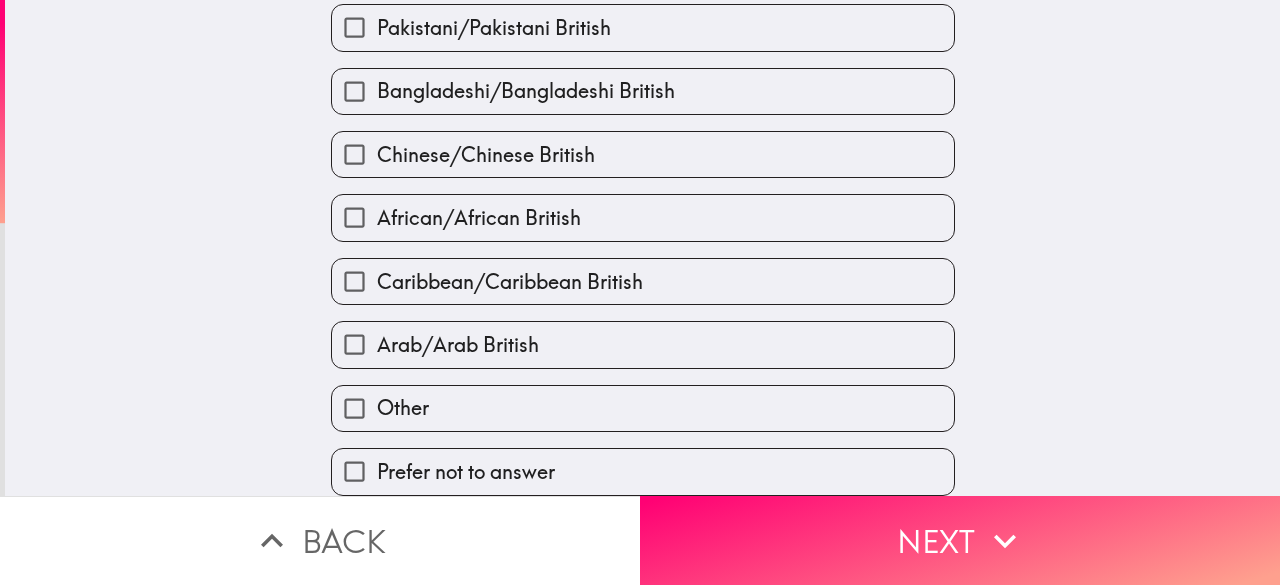 scroll, scrollTop: 764, scrollLeft: 0, axis: vertical 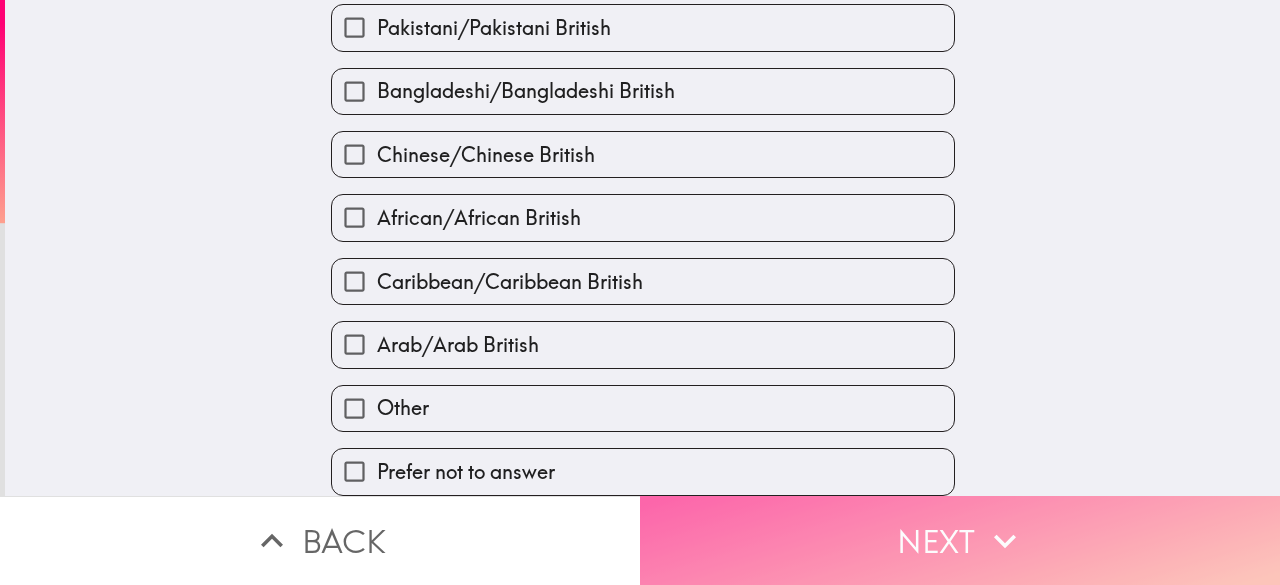 click on "Next" at bounding box center [960, 540] 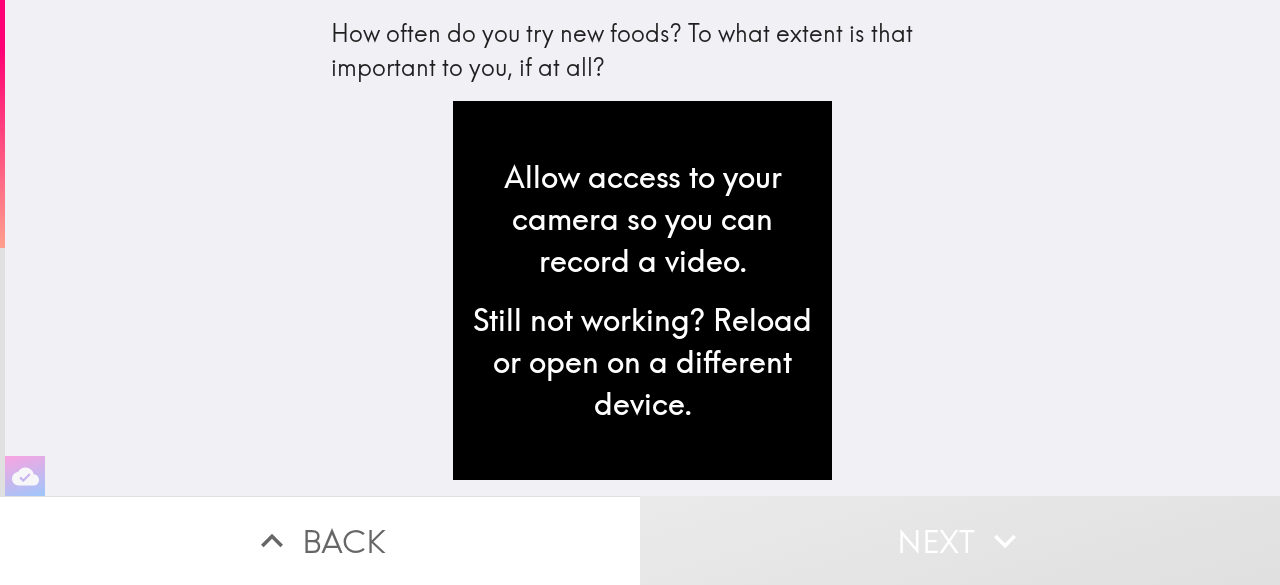 scroll, scrollTop: 0, scrollLeft: 0, axis: both 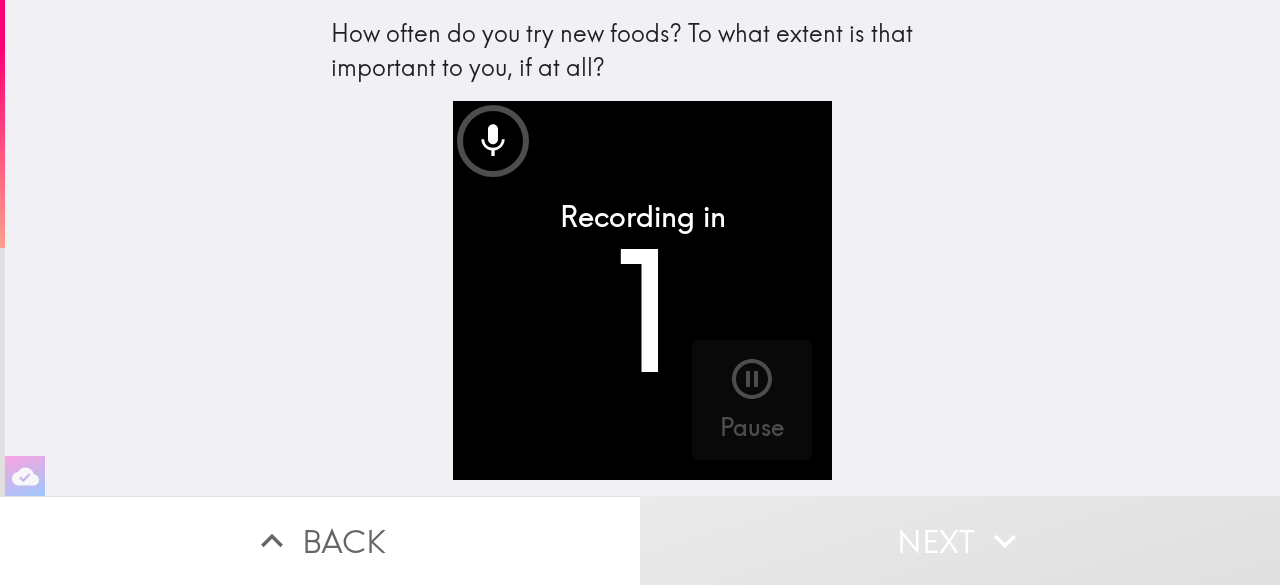 click at bounding box center (642, 290) 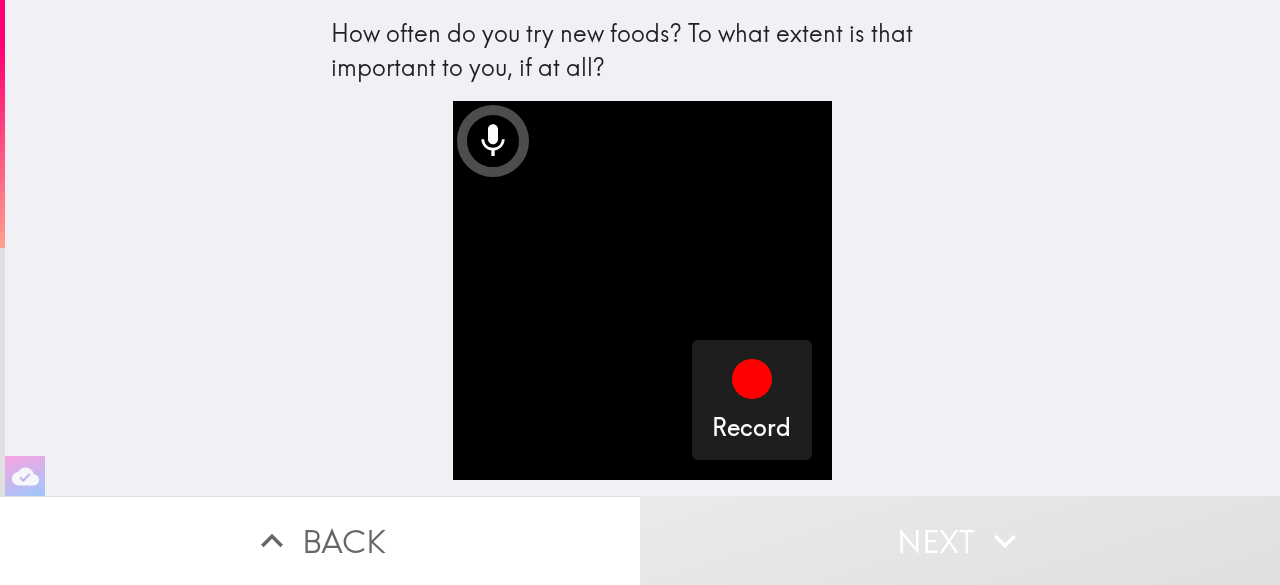 drag, startPoint x: 964, startPoint y: 387, endPoint x: 206, endPoint y: 347, distance: 759.0547 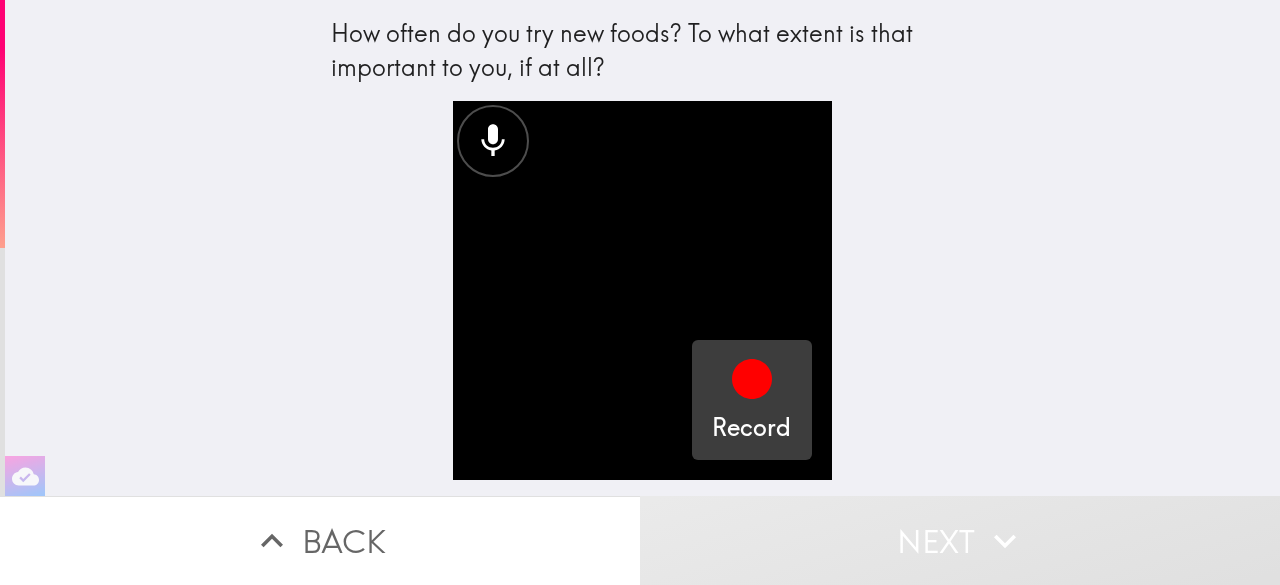 click 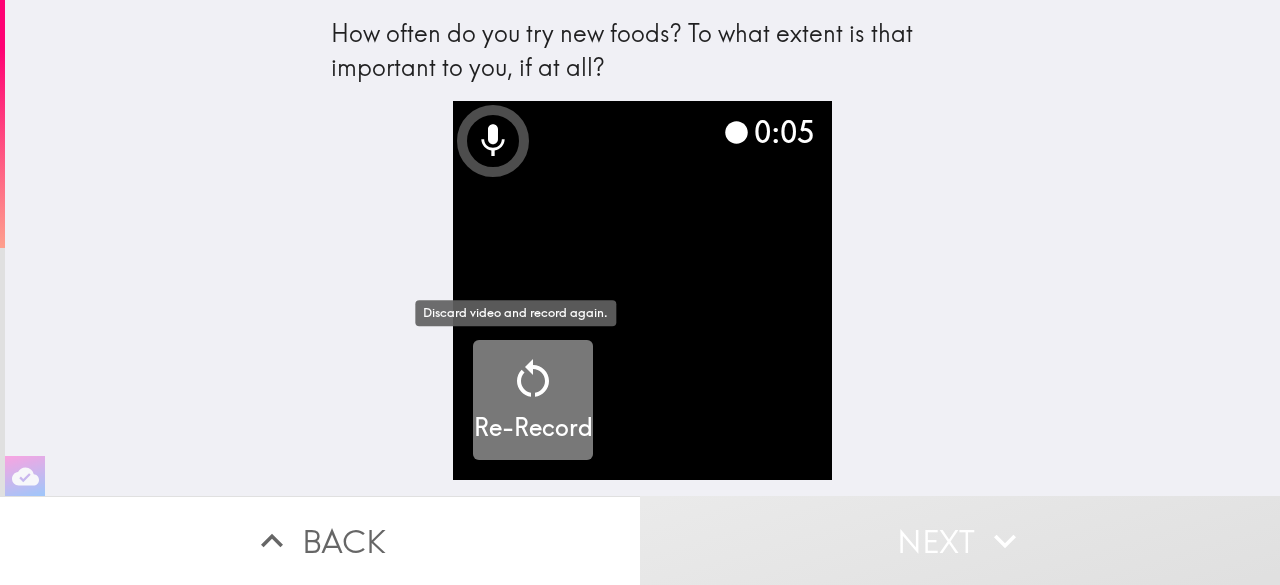 click 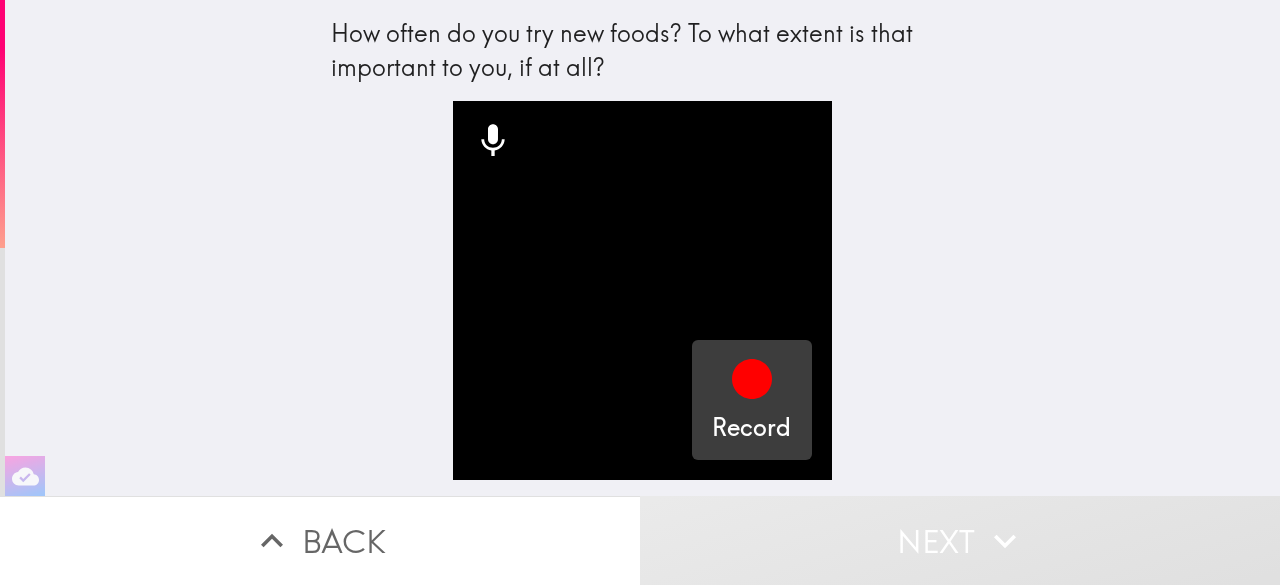click on "Record" at bounding box center (751, 400) 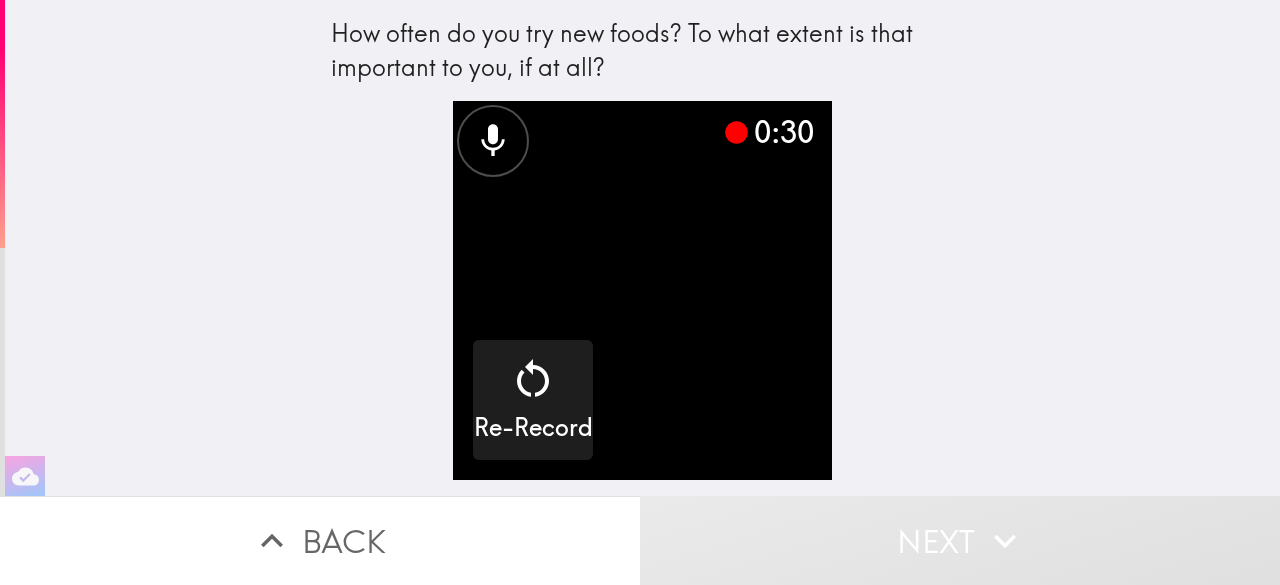 click at bounding box center [642, 290] 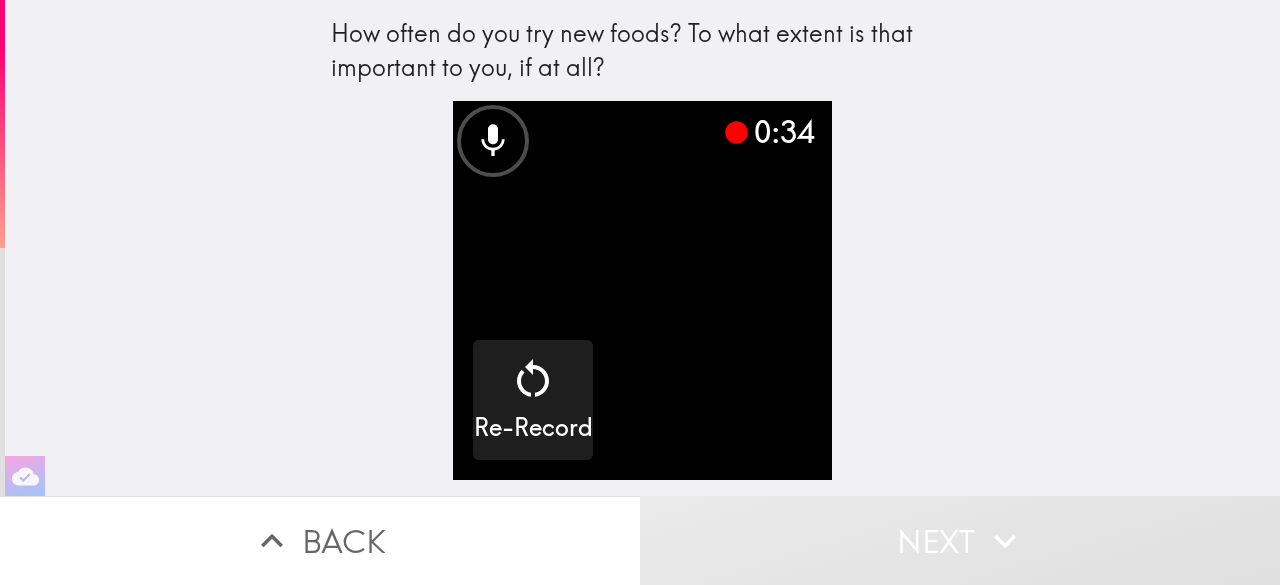 click at bounding box center (642, 290) 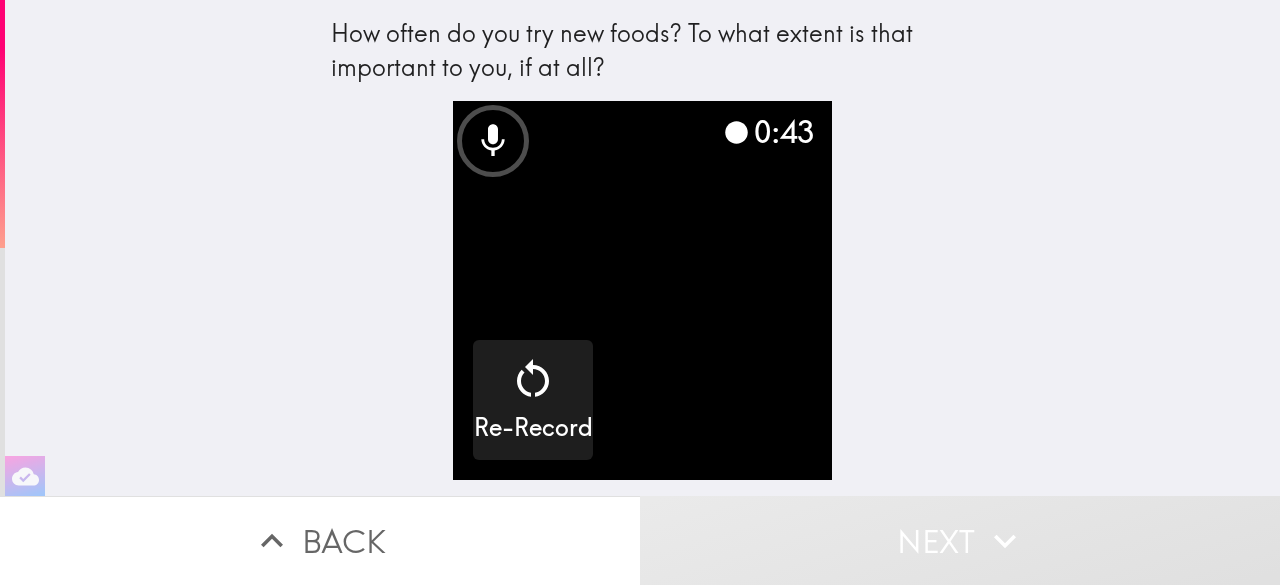 type 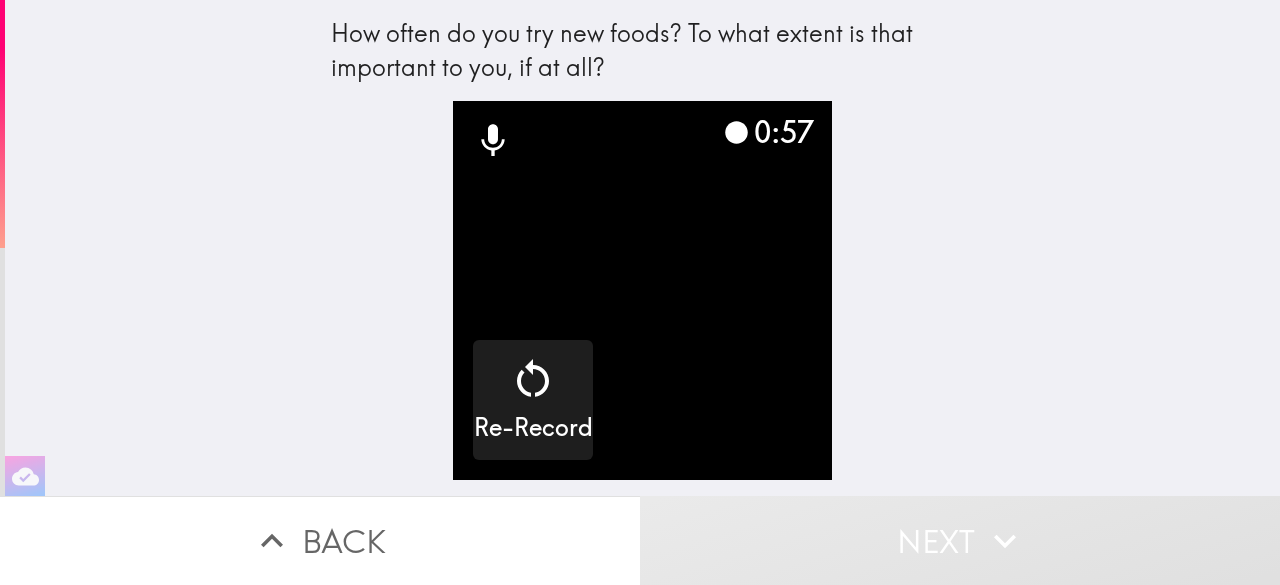 click on "0:57" at bounding box center (768, 132) 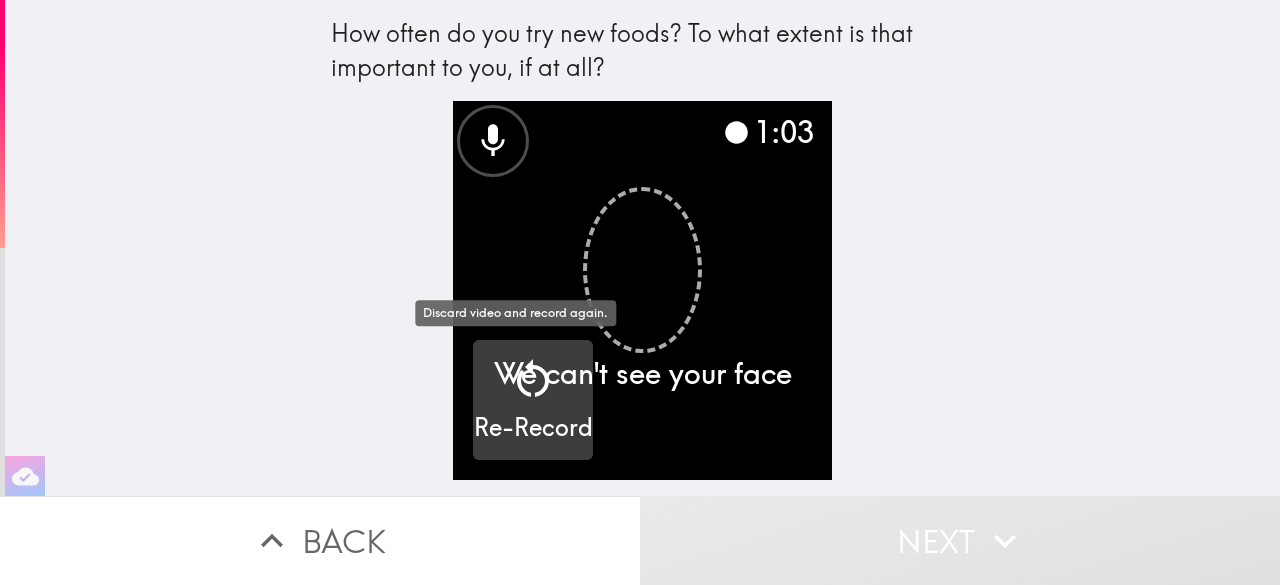 click 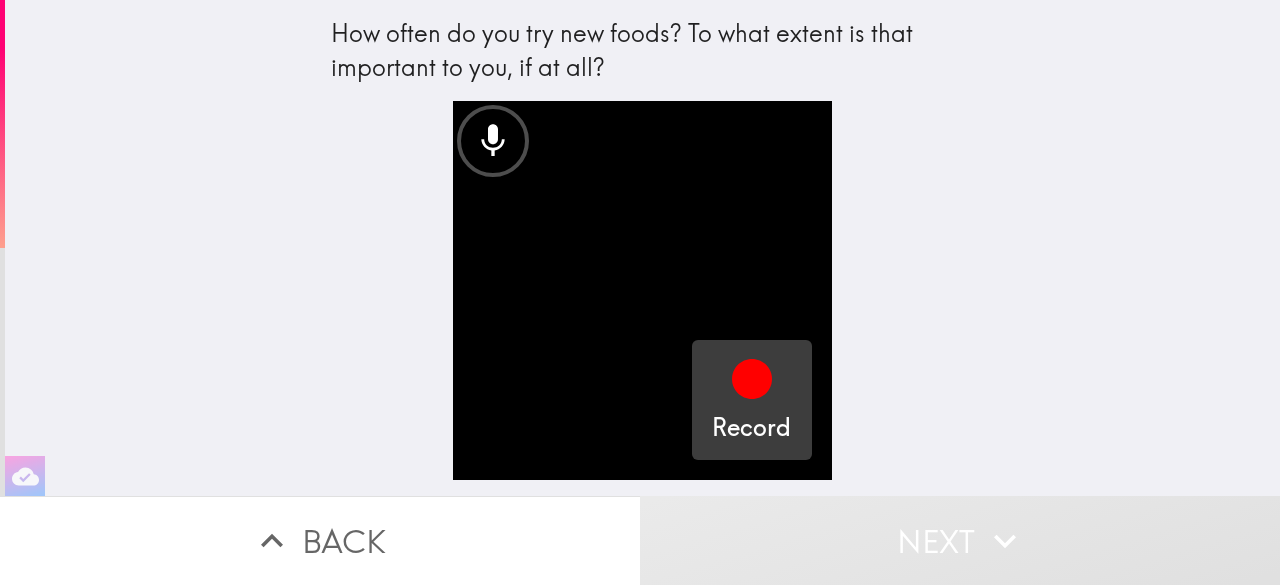 click 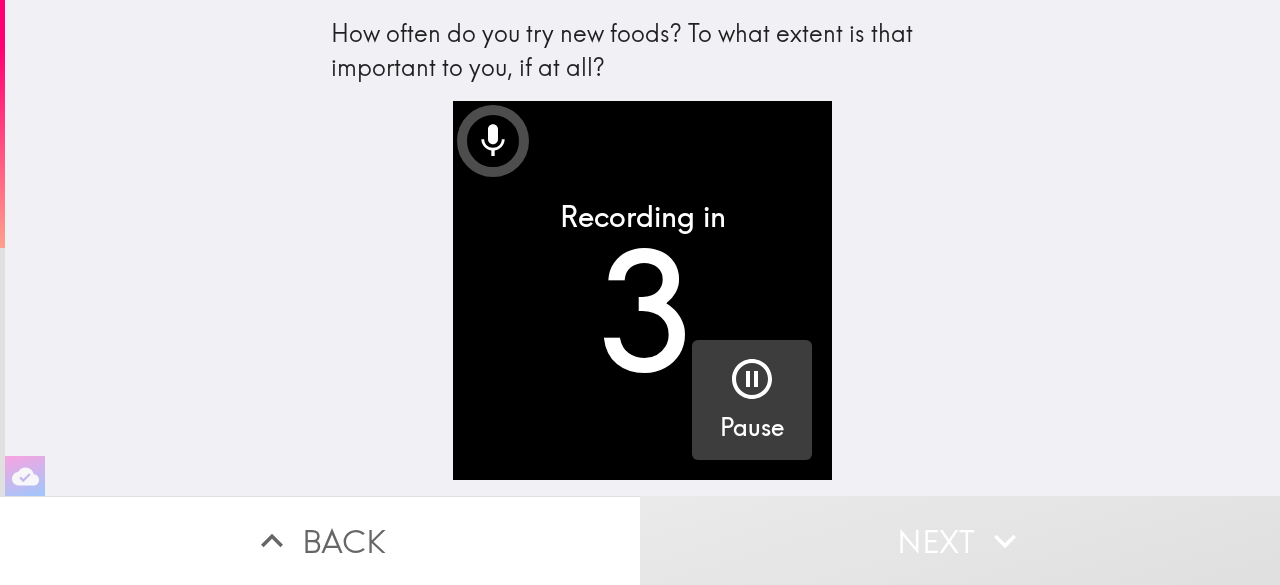 click 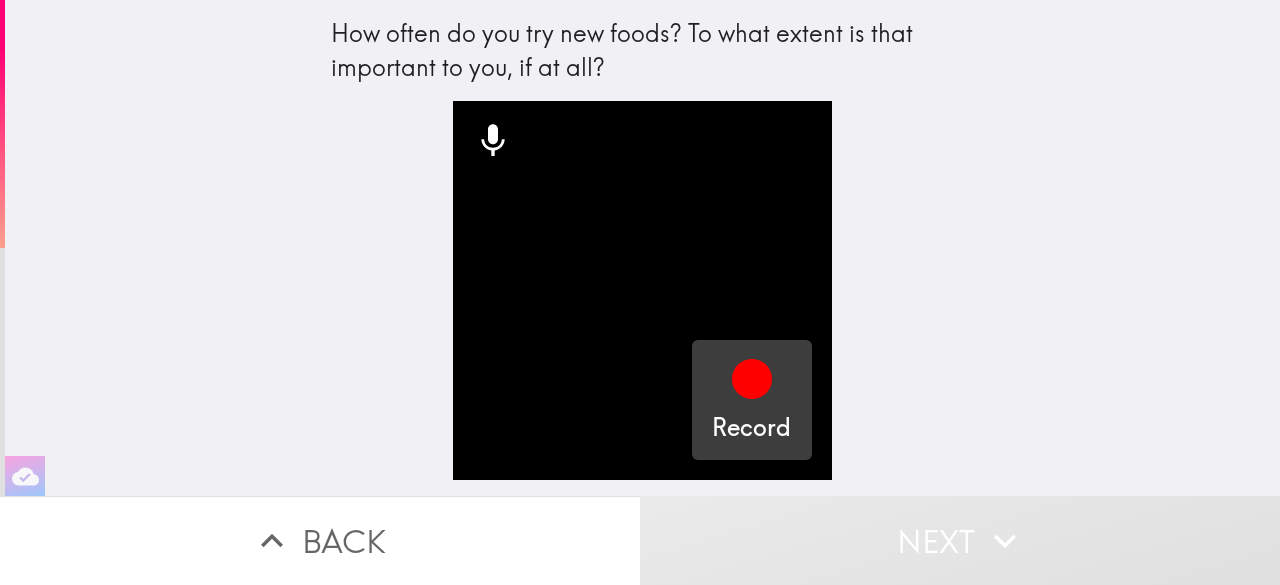 scroll, scrollTop: 0, scrollLeft: 8, axis: horizontal 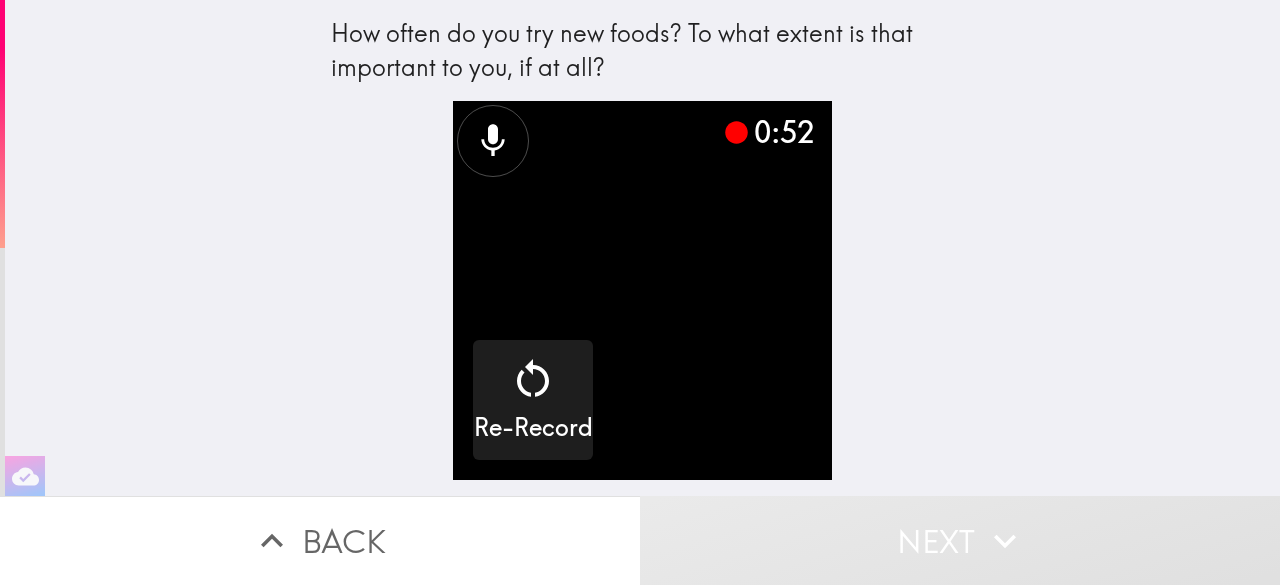 click on "Next" at bounding box center (960, 540) 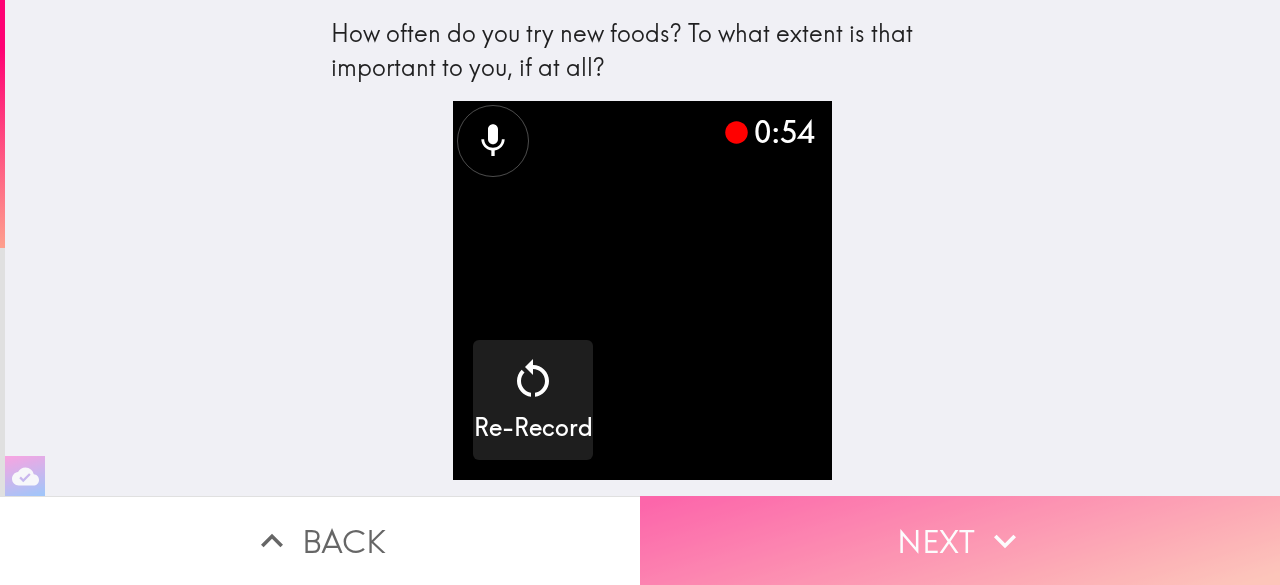 click on "Next" at bounding box center (960, 540) 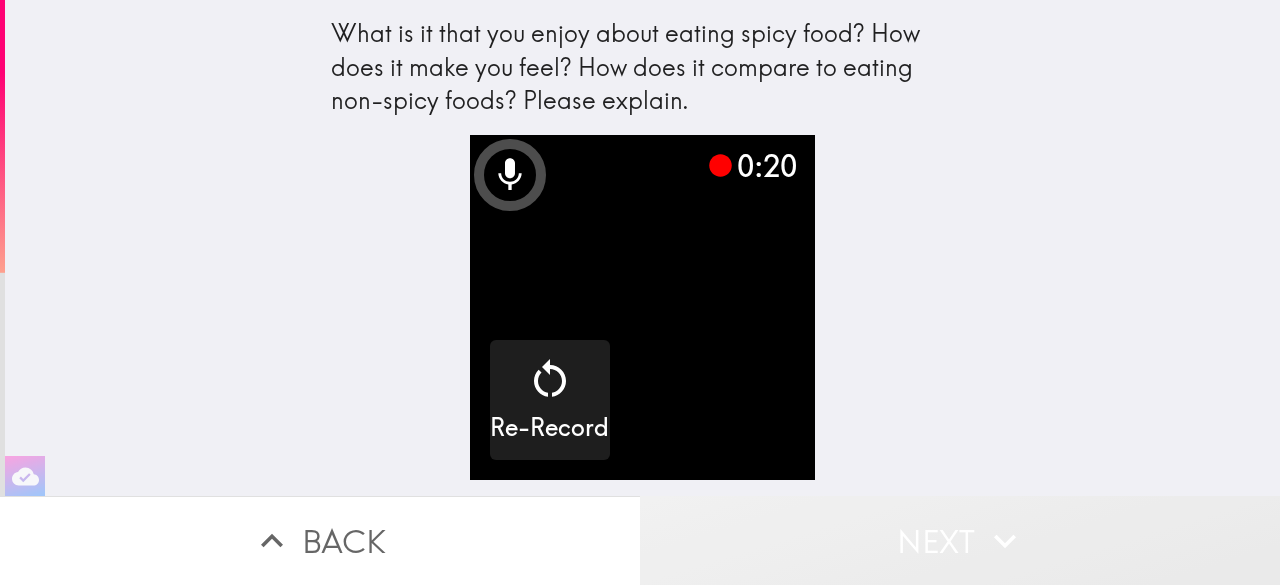 click on "Next" at bounding box center [960, 540] 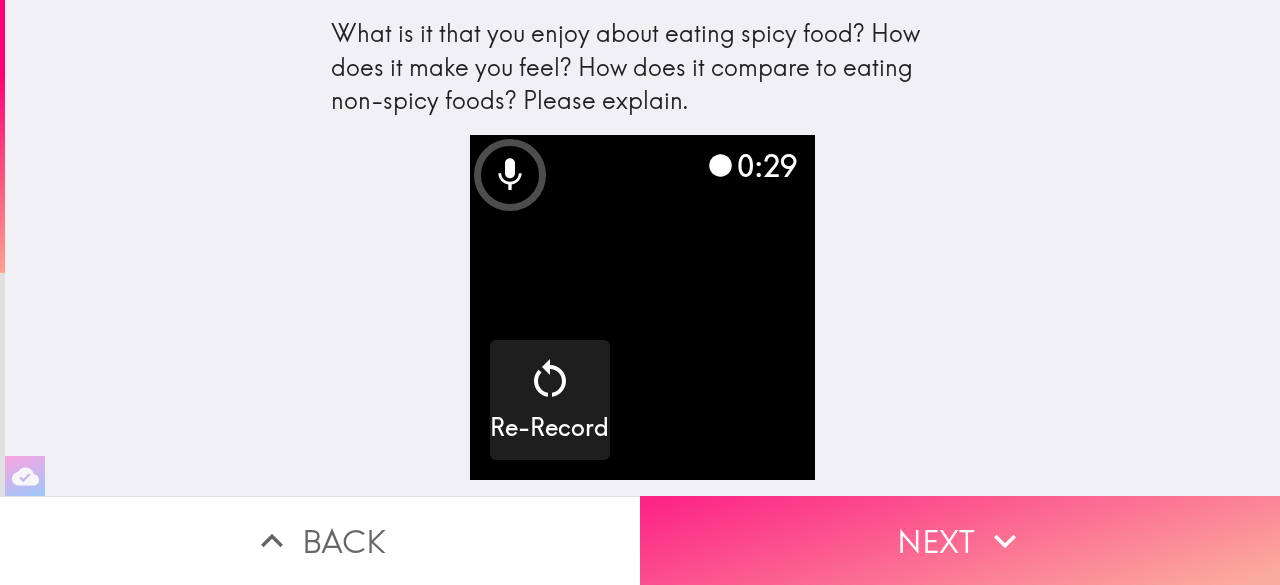 click on "Next" at bounding box center [960, 540] 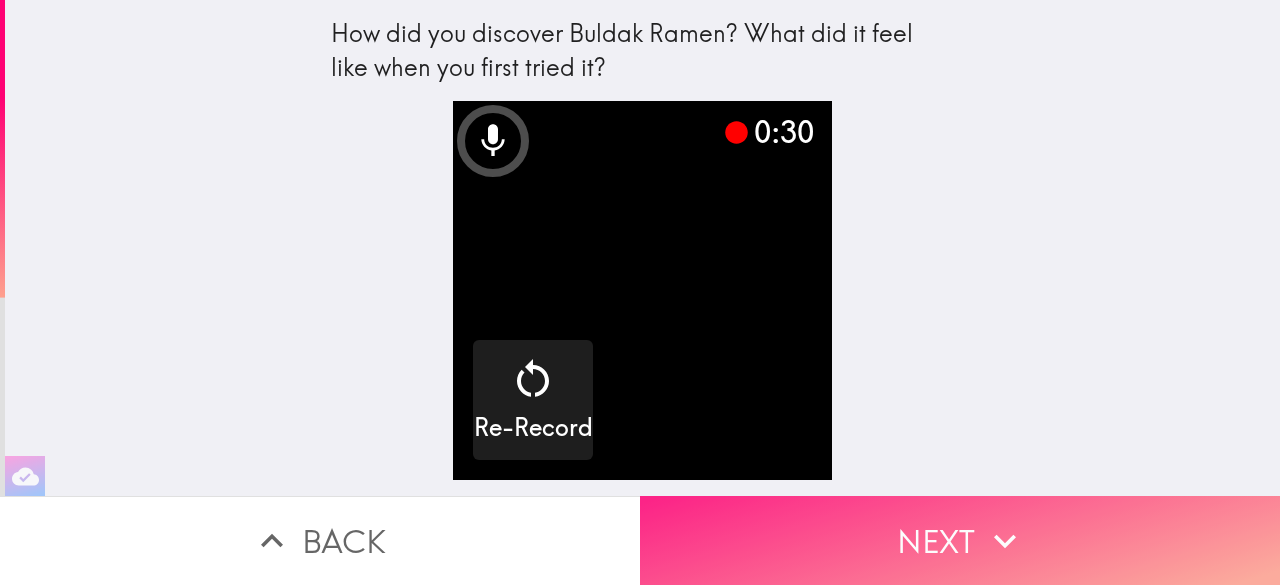click on "Next" at bounding box center [960, 540] 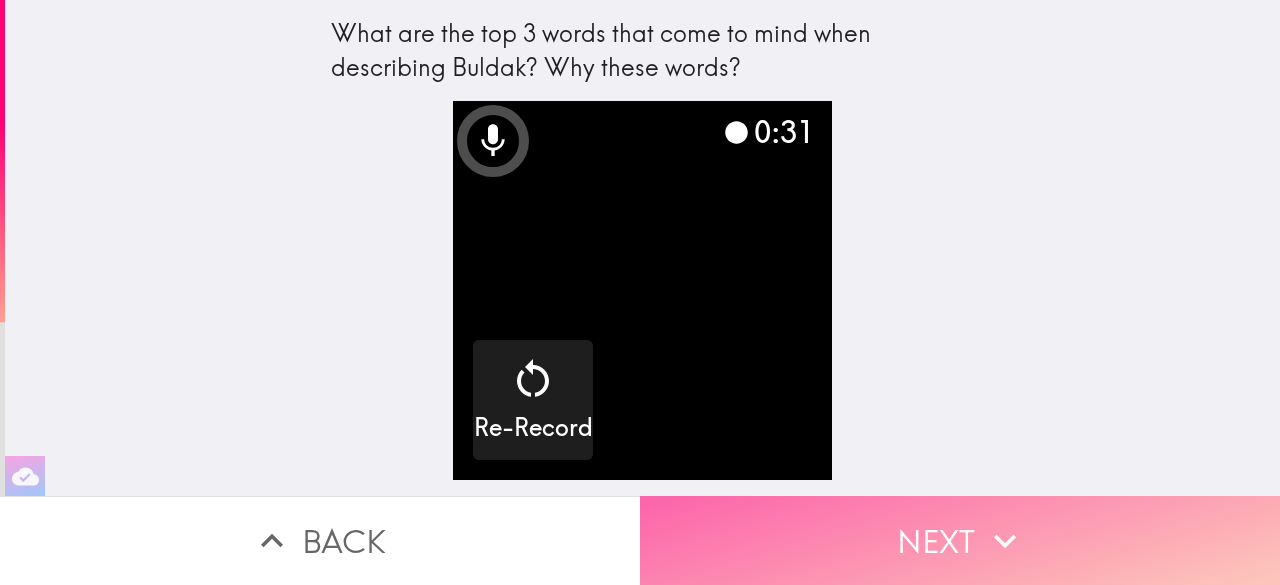 click on "Next" at bounding box center (960, 540) 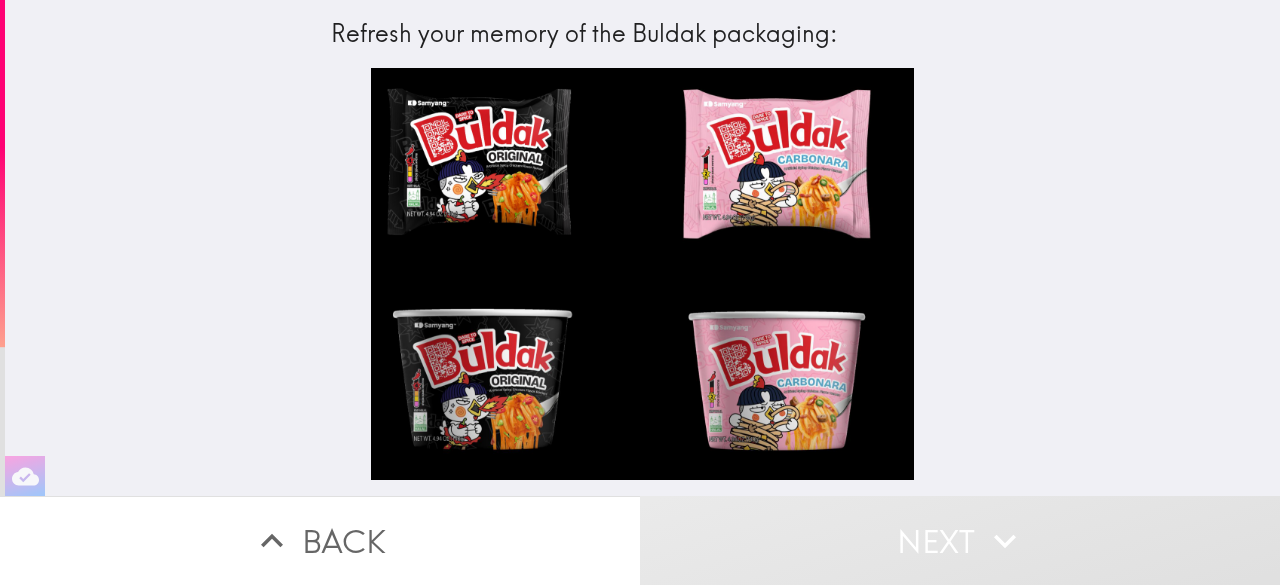 click on "Next" at bounding box center [960, 540] 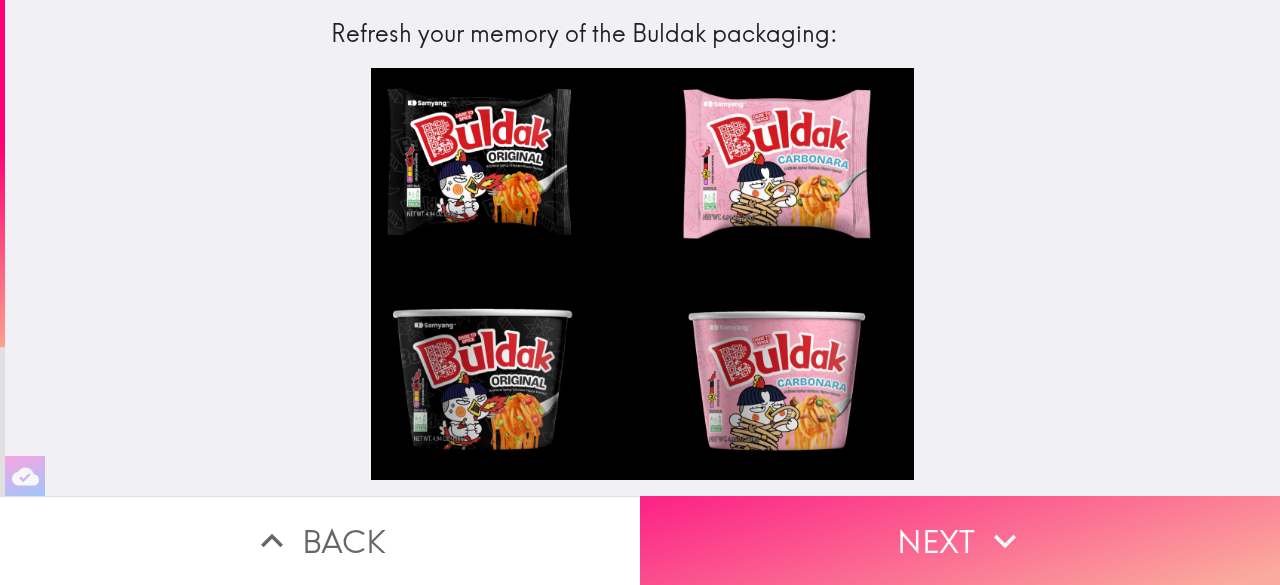 click on "Next" at bounding box center [960, 540] 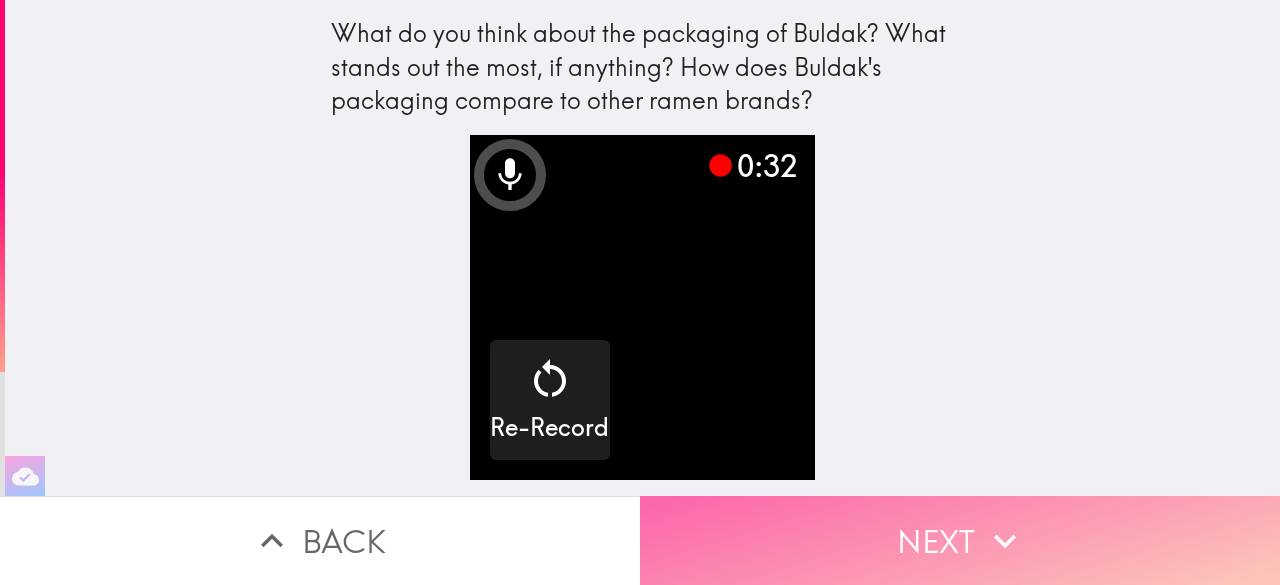 click on "Next" at bounding box center [960, 540] 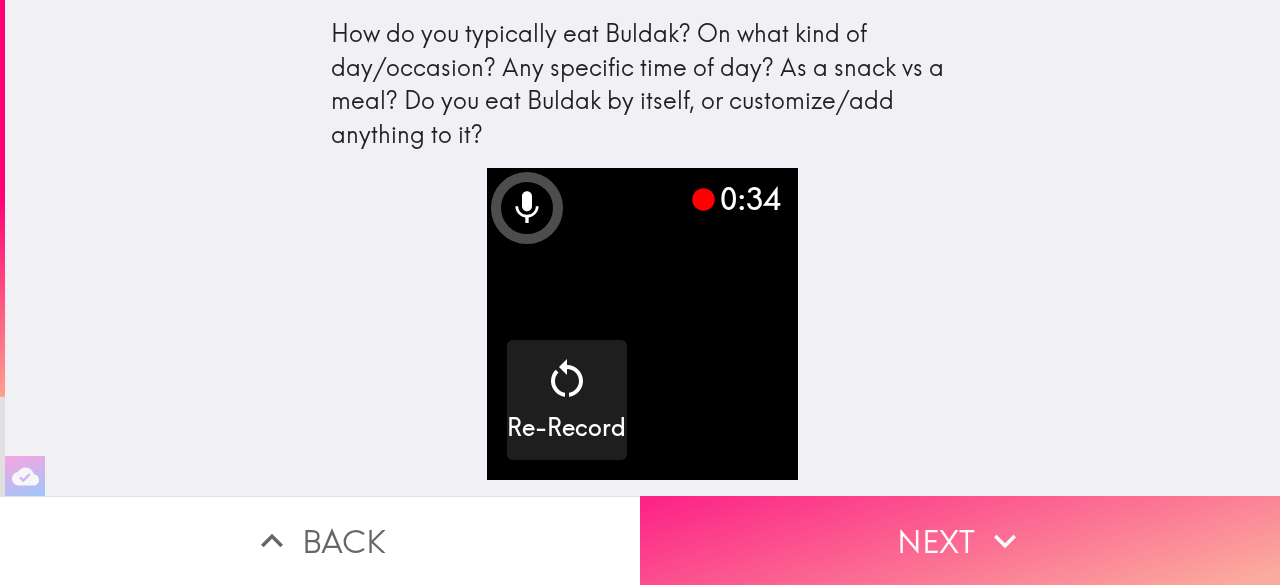 click on "Next" at bounding box center [960, 540] 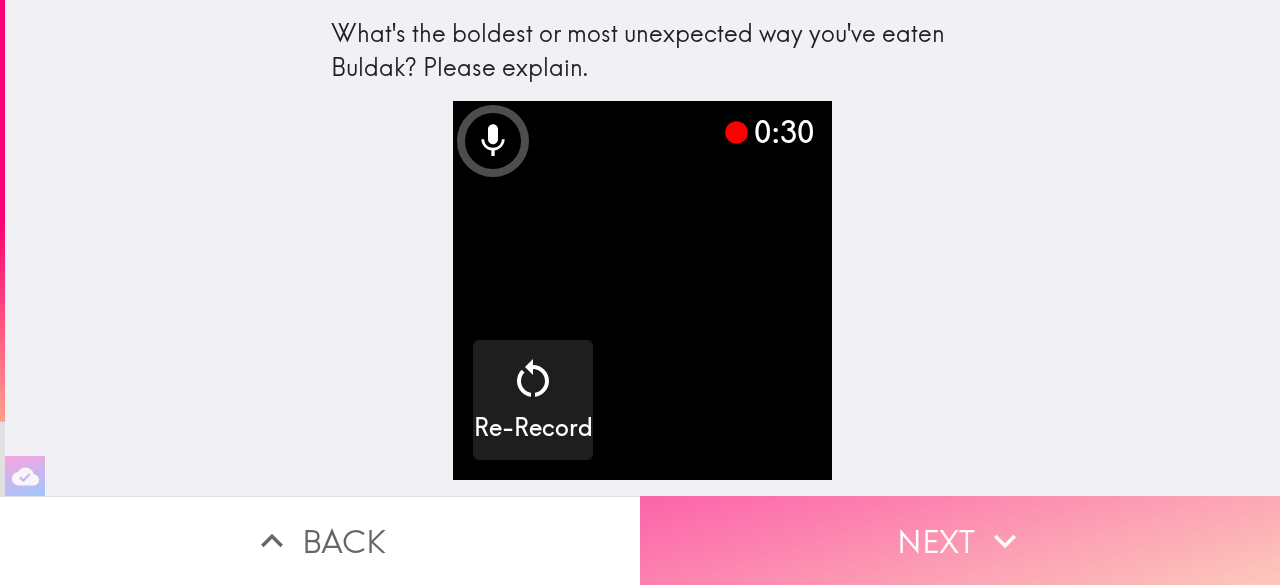 click on "Next" at bounding box center (960, 540) 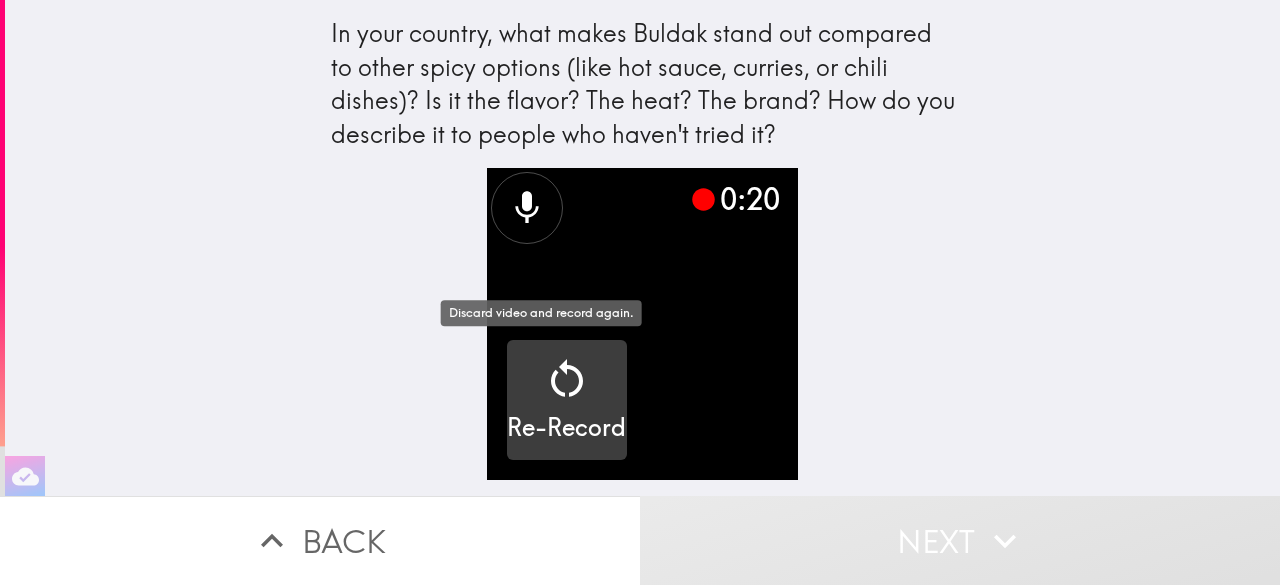 click 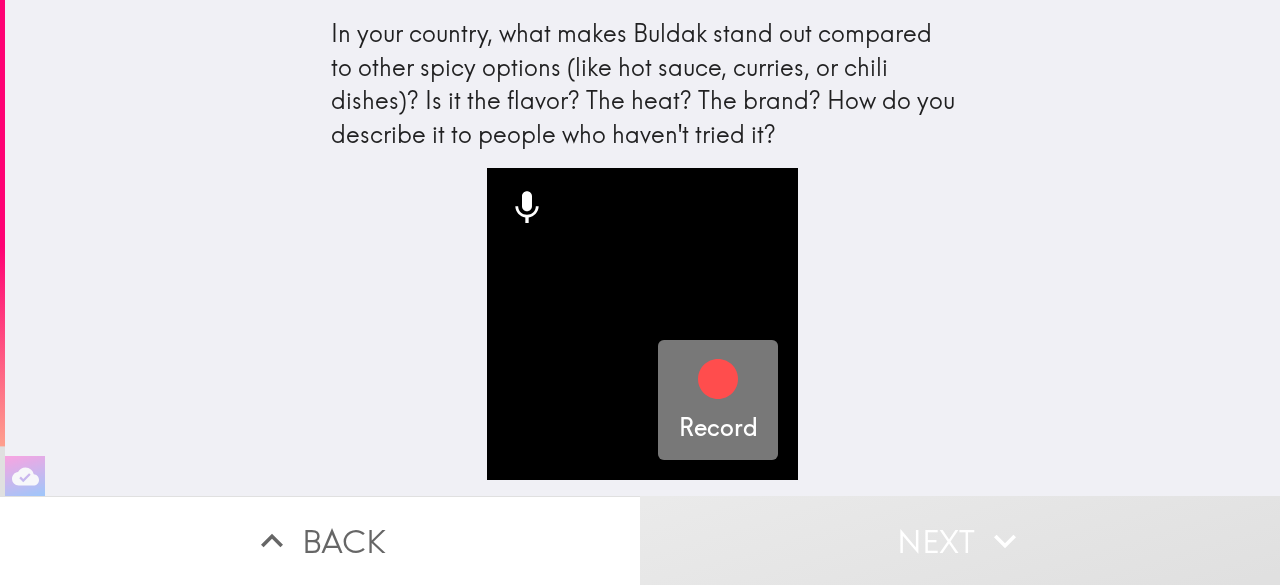 click 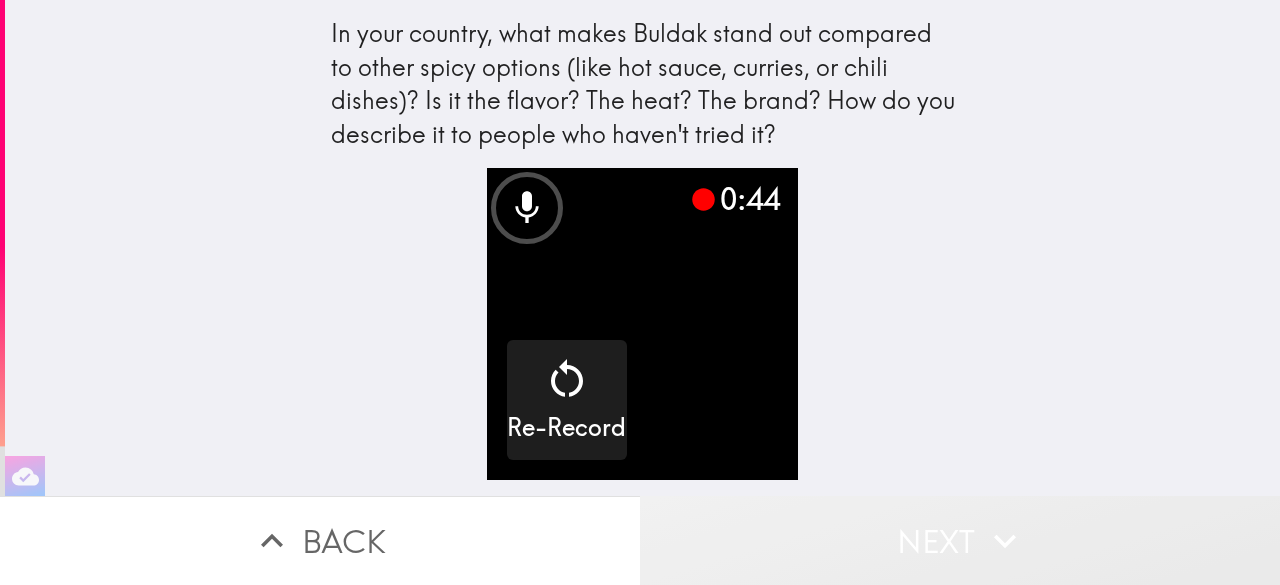 click on "Next" at bounding box center (960, 540) 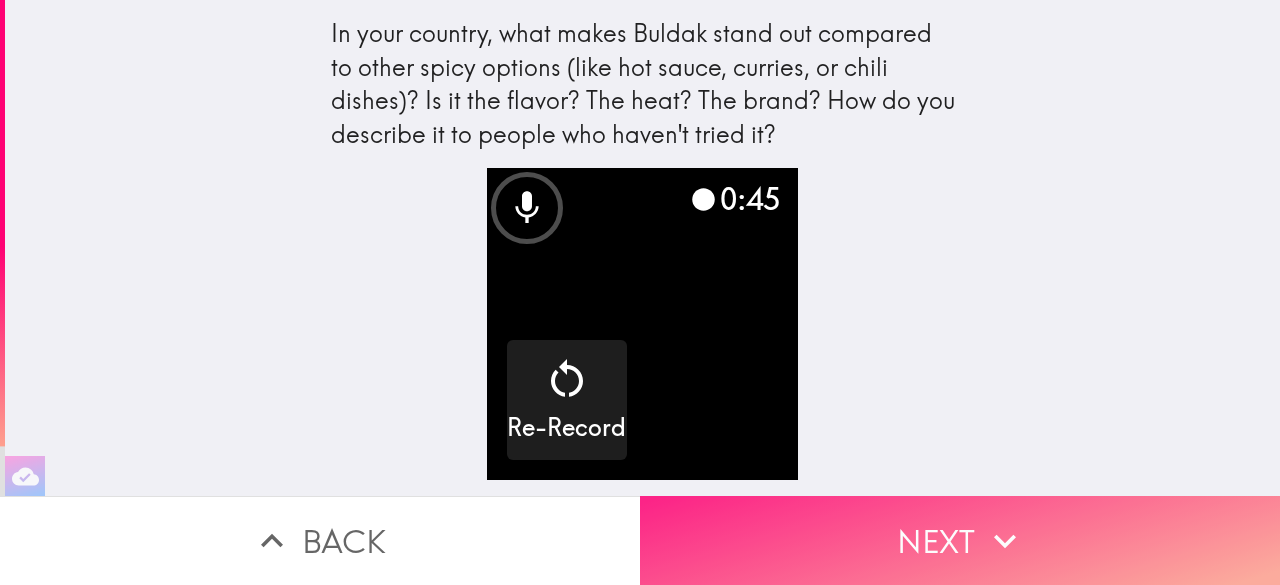 click on "Next" at bounding box center [960, 540] 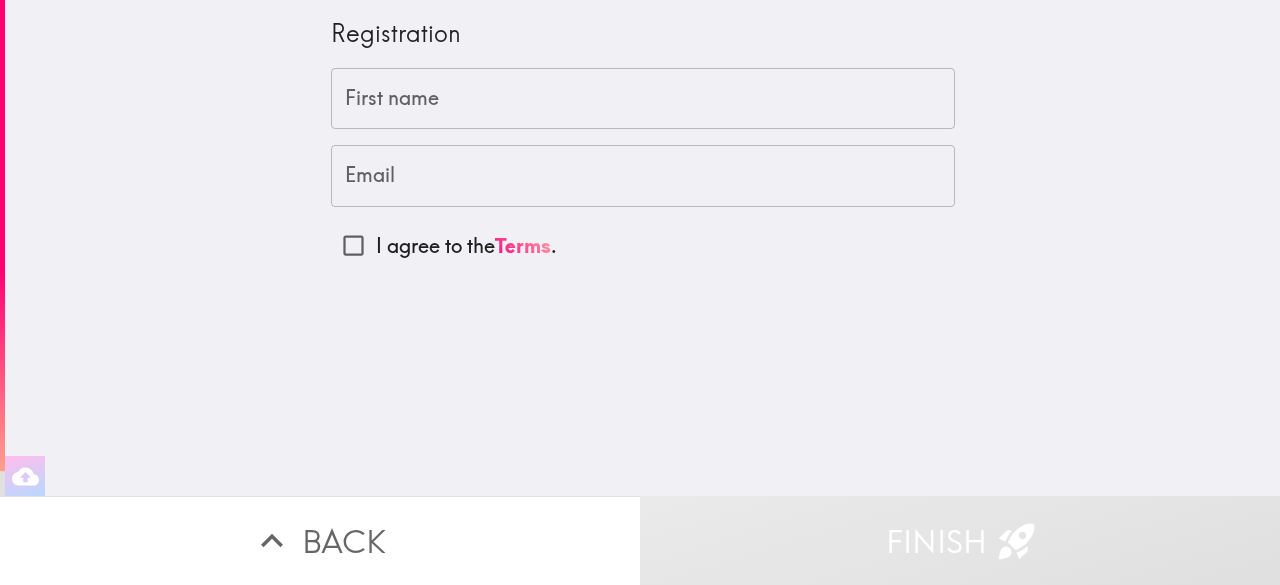 click on "First name" at bounding box center (643, 99) 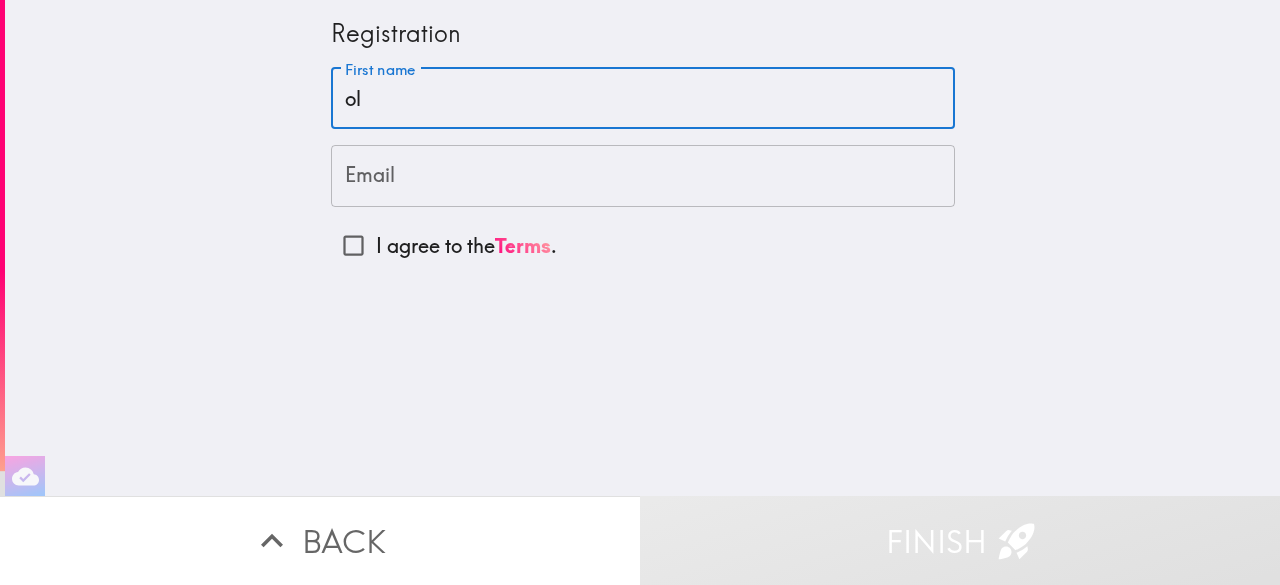 type on "o" 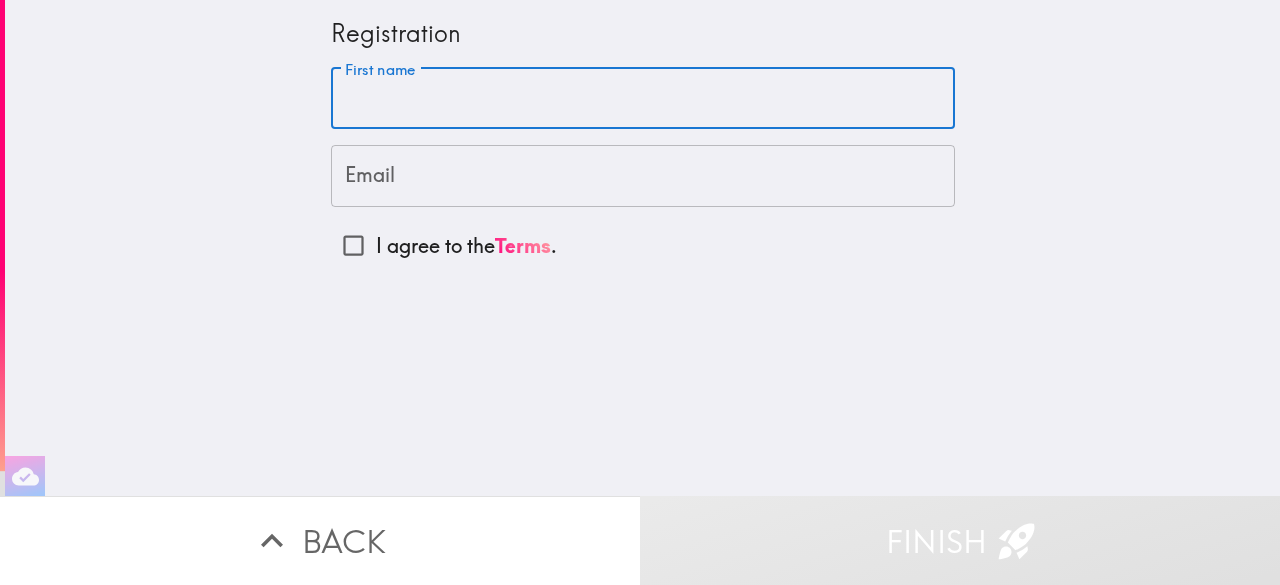 click on "First name" at bounding box center [643, 99] 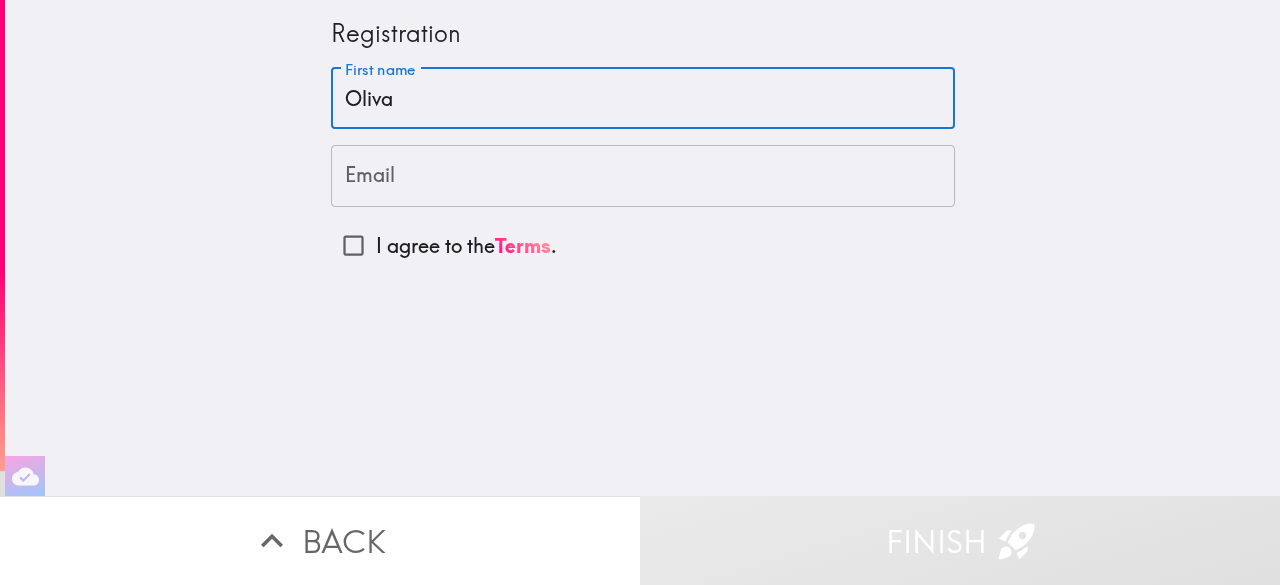 type on "Oliva" 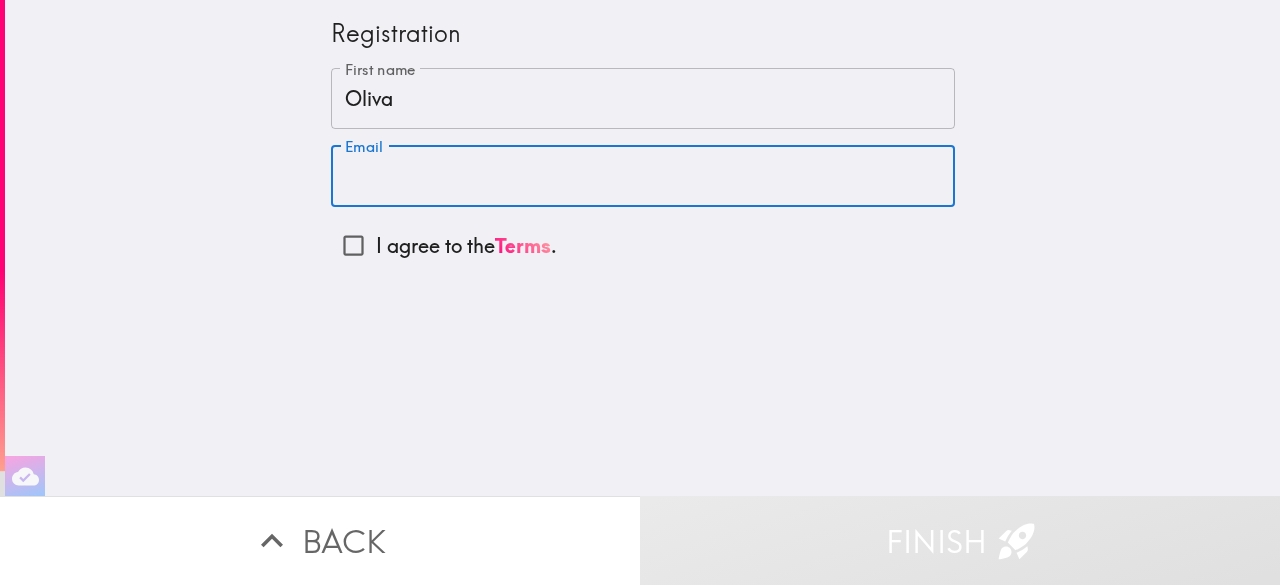 drag, startPoint x: 396, startPoint y: 173, endPoint x: 334, endPoint y: 175, distance: 62.03225 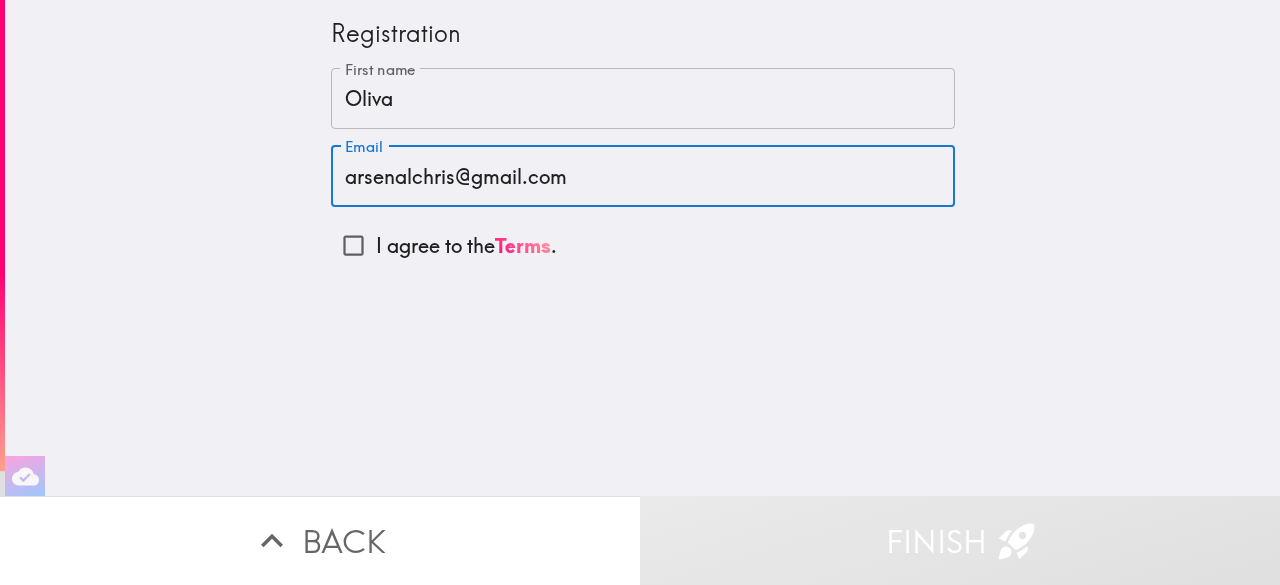 type on "arsenalchris@gmail.com" 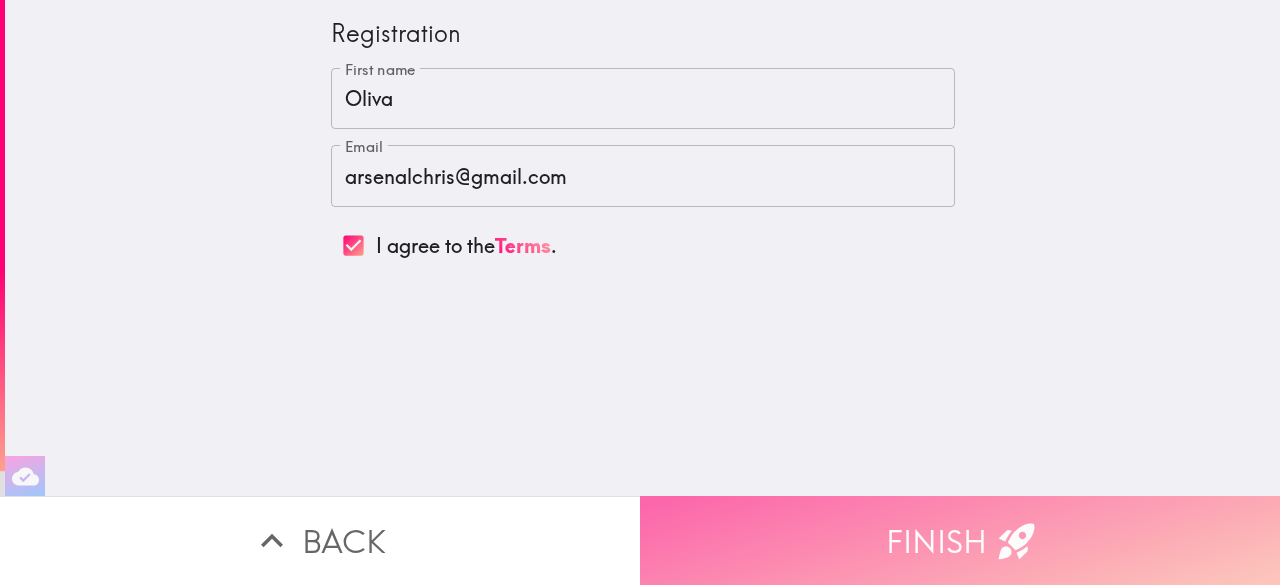 drag, startPoint x: 880, startPoint y: 520, endPoint x: 687, endPoint y: 514, distance: 193.09325 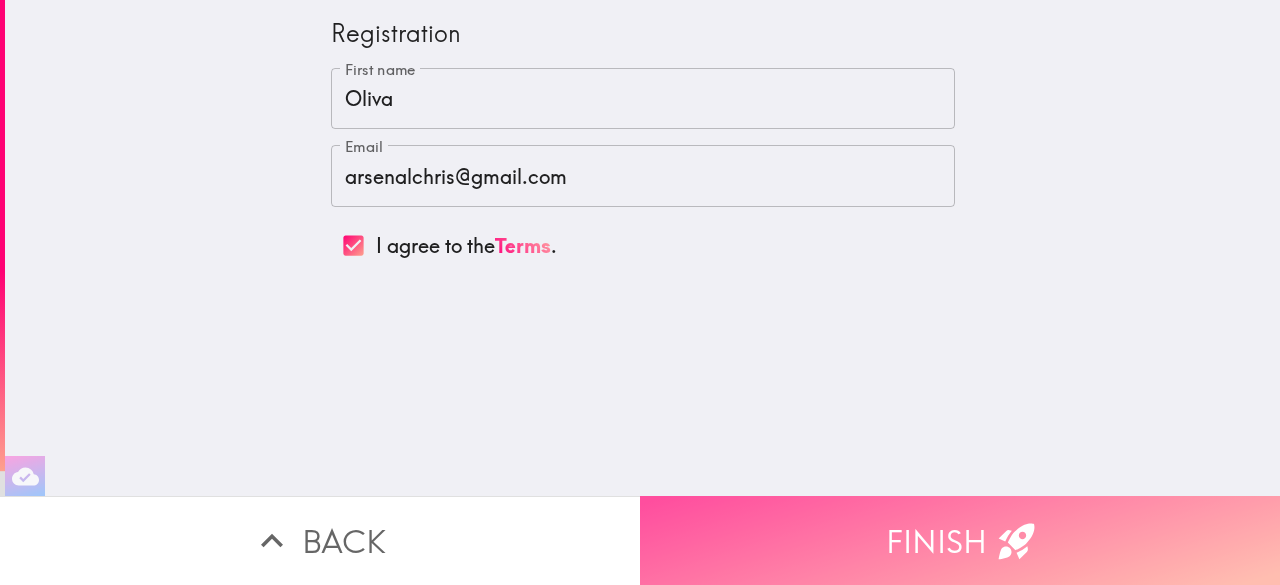 scroll, scrollTop: 0, scrollLeft: 0, axis: both 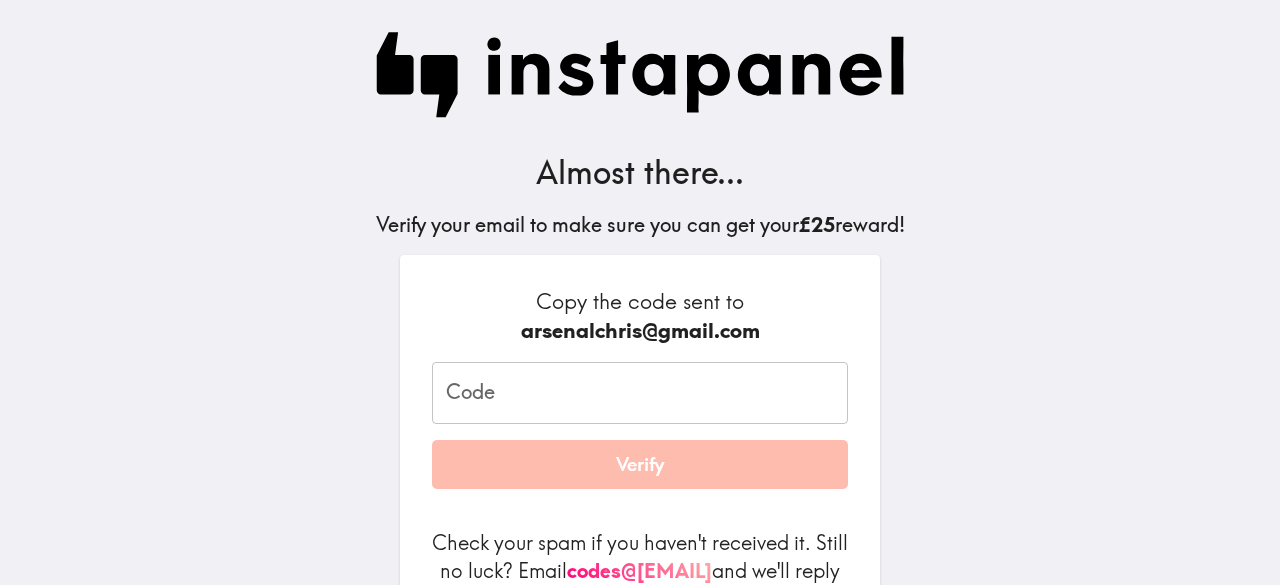 click on "Code" at bounding box center (640, 393) 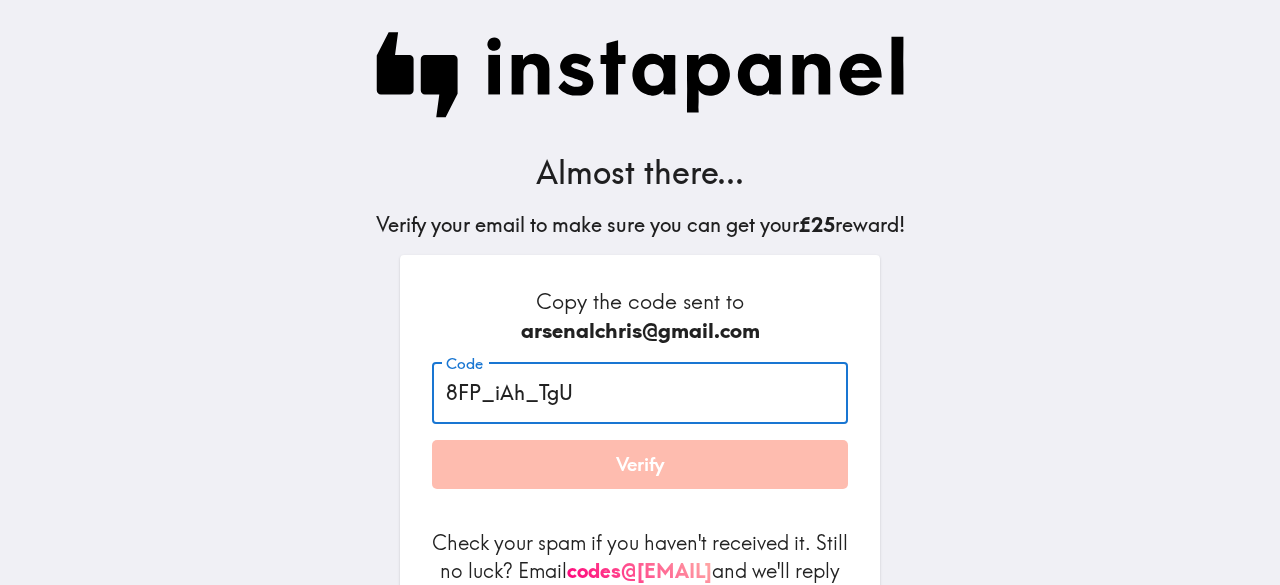 type on "8FP_iAh_TgU" 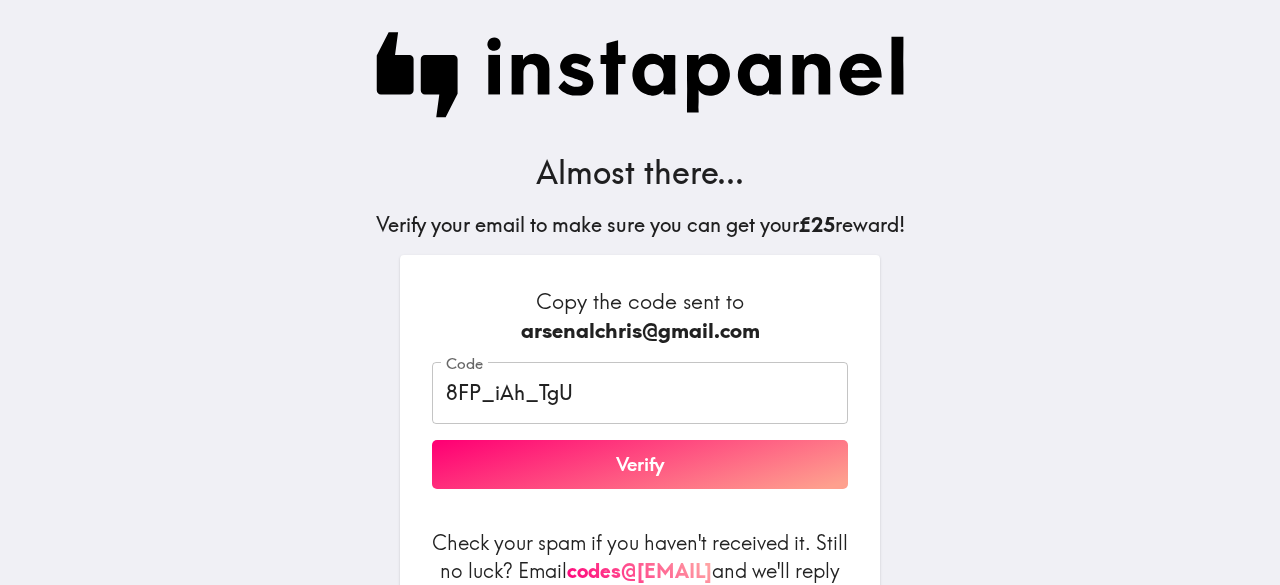 drag, startPoint x: 650, startPoint y: 471, endPoint x: 578, endPoint y: 475, distance: 72.11102 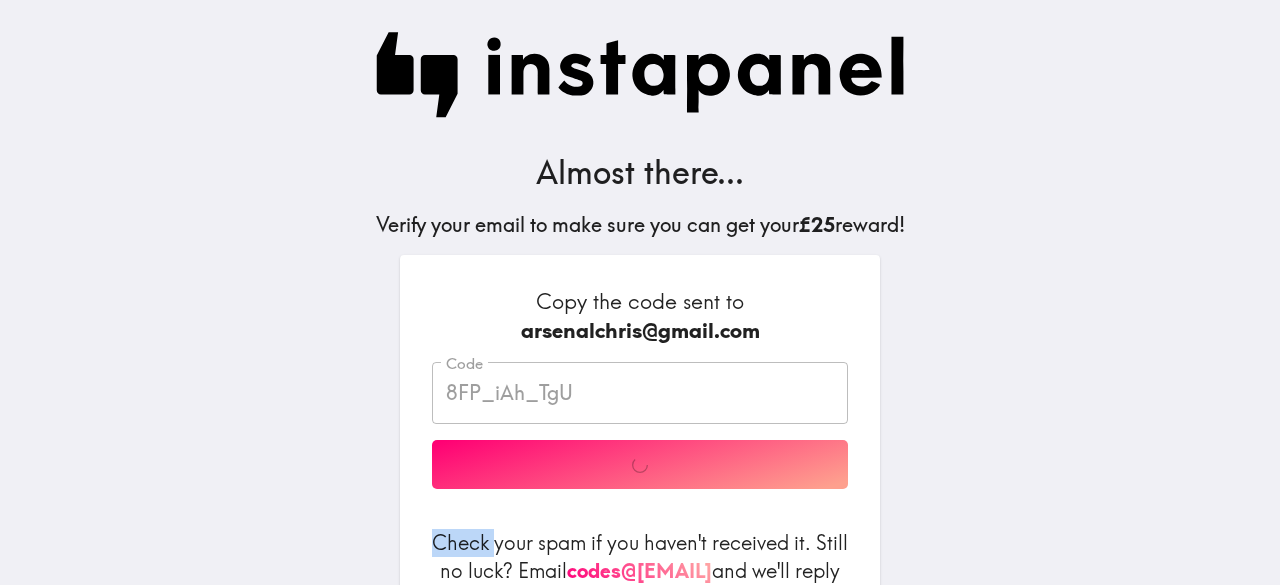click on "Code 8FP_iAh_TgU Code Verify" at bounding box center (640, 425) 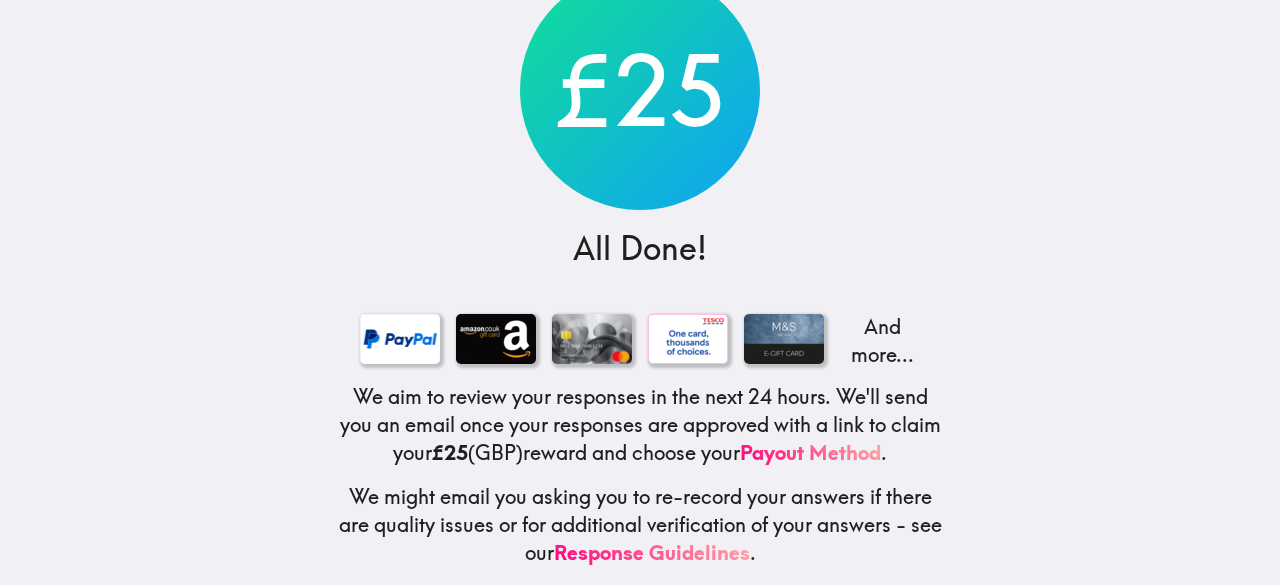 scroll, scrollTop: 188, scrollLeft: 0, axis: vertical 